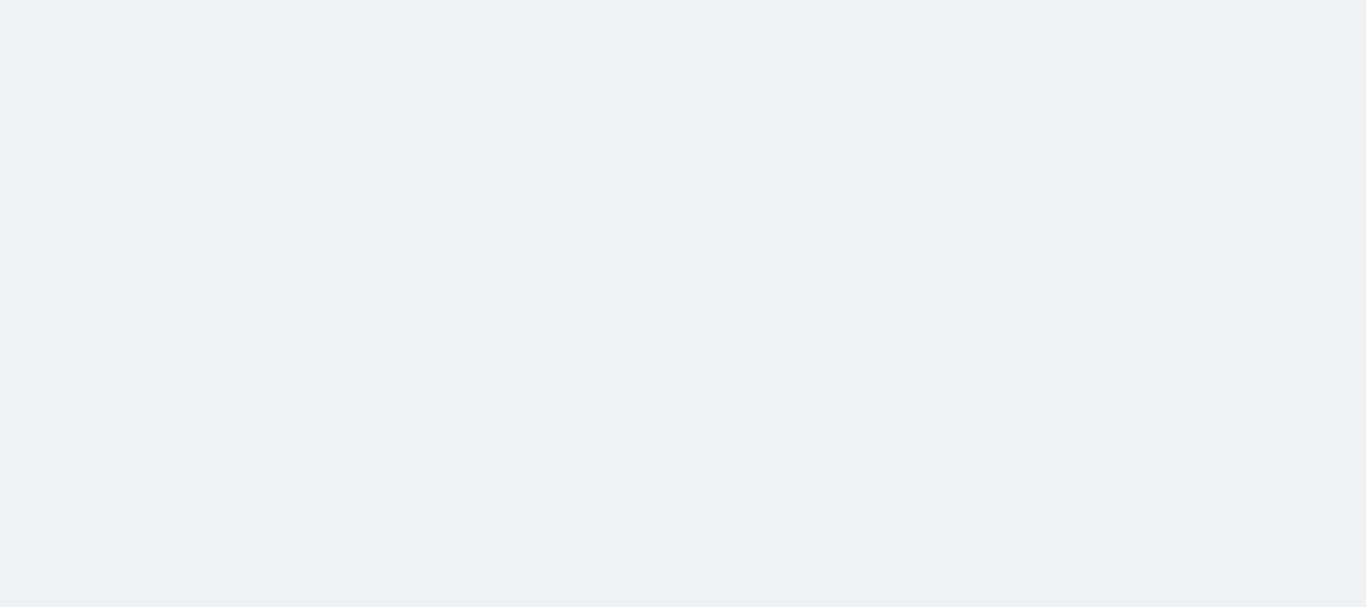 scroll, scrollTop: 0, scrollLeft: 0, axis: both 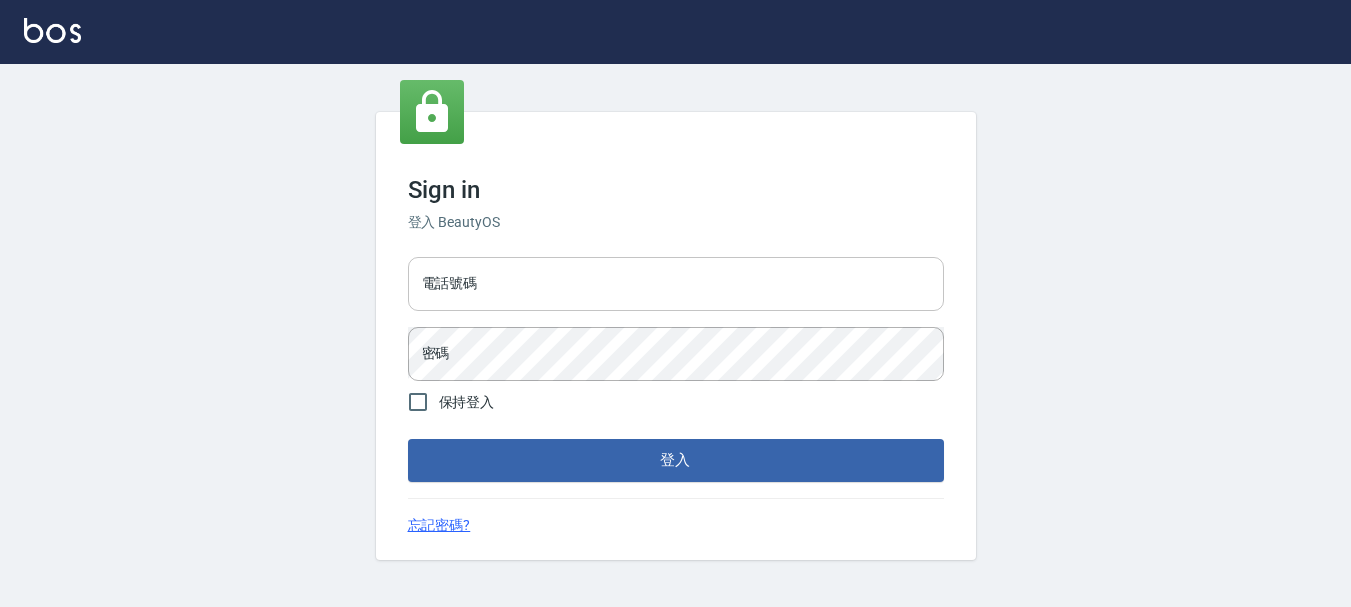 click on "電話號碼" at bounding box center (676, 284) 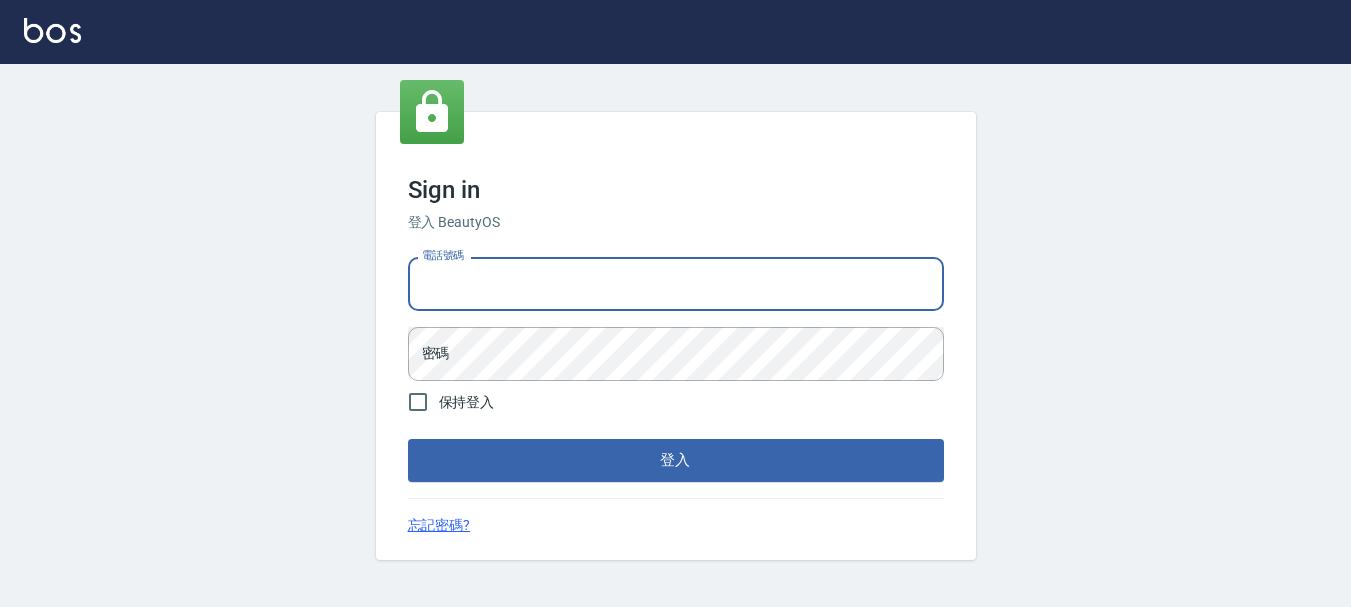 type on "0928200634" 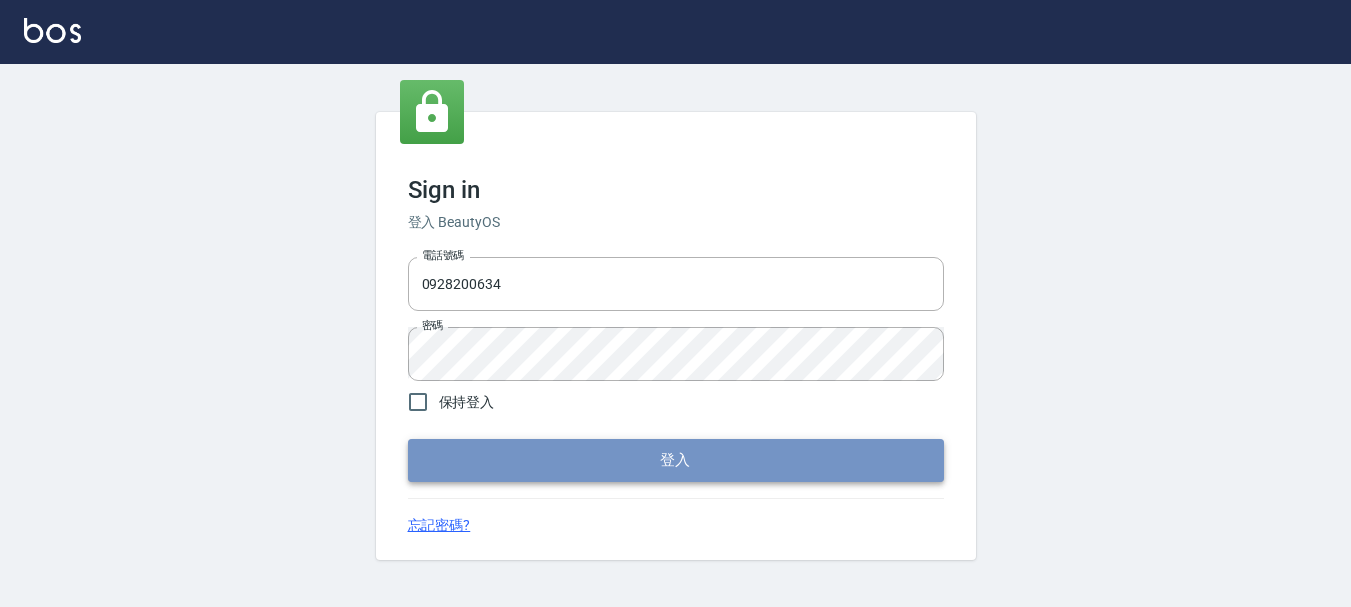 click on "登入" at bounding box center (676, 460) 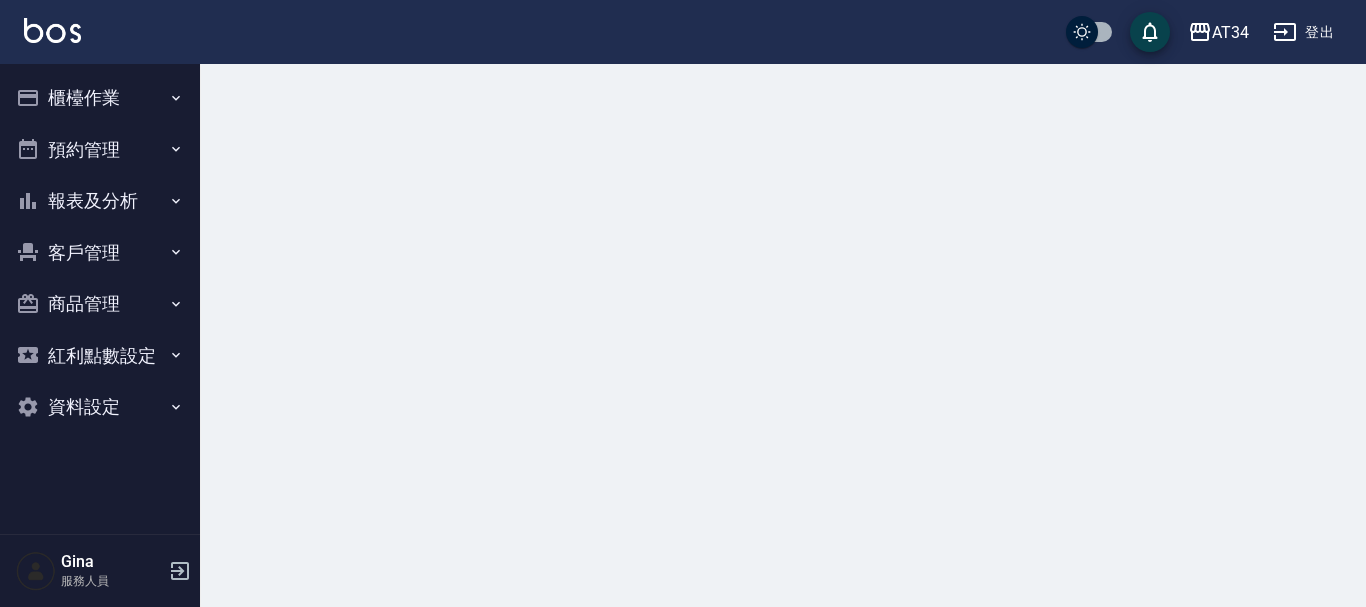 click on "預約管理" at bounding box center (100, 150) 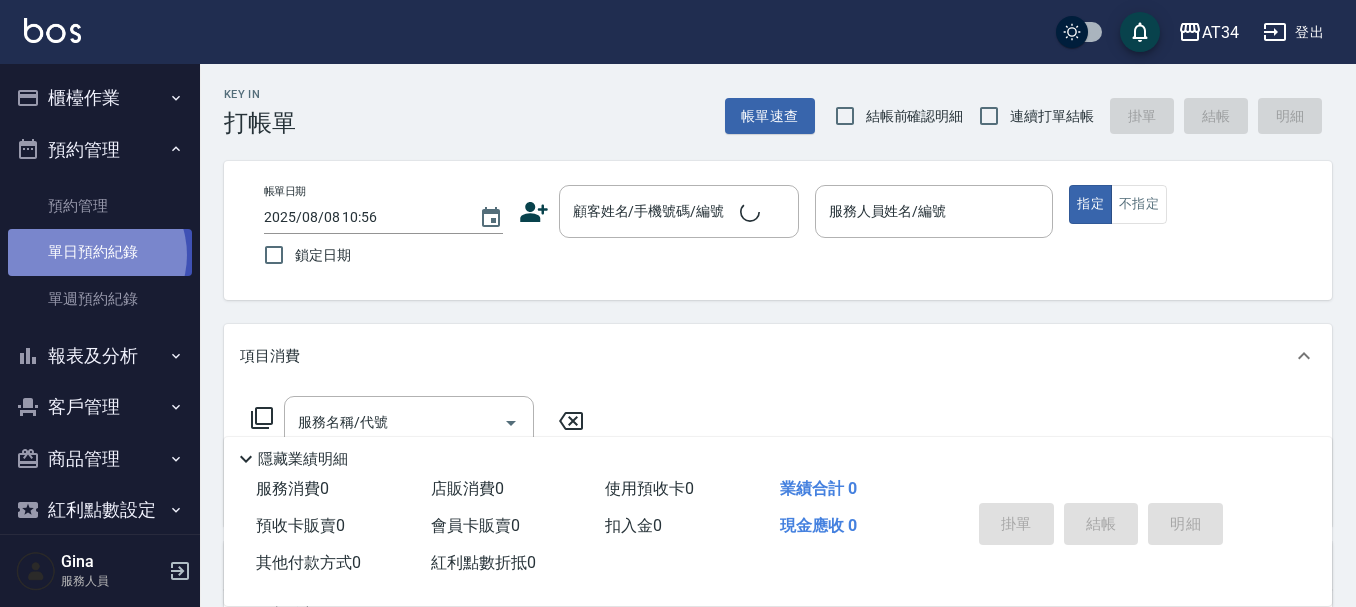 click on "單日預約紀錄" at bounding box center [100, 252] 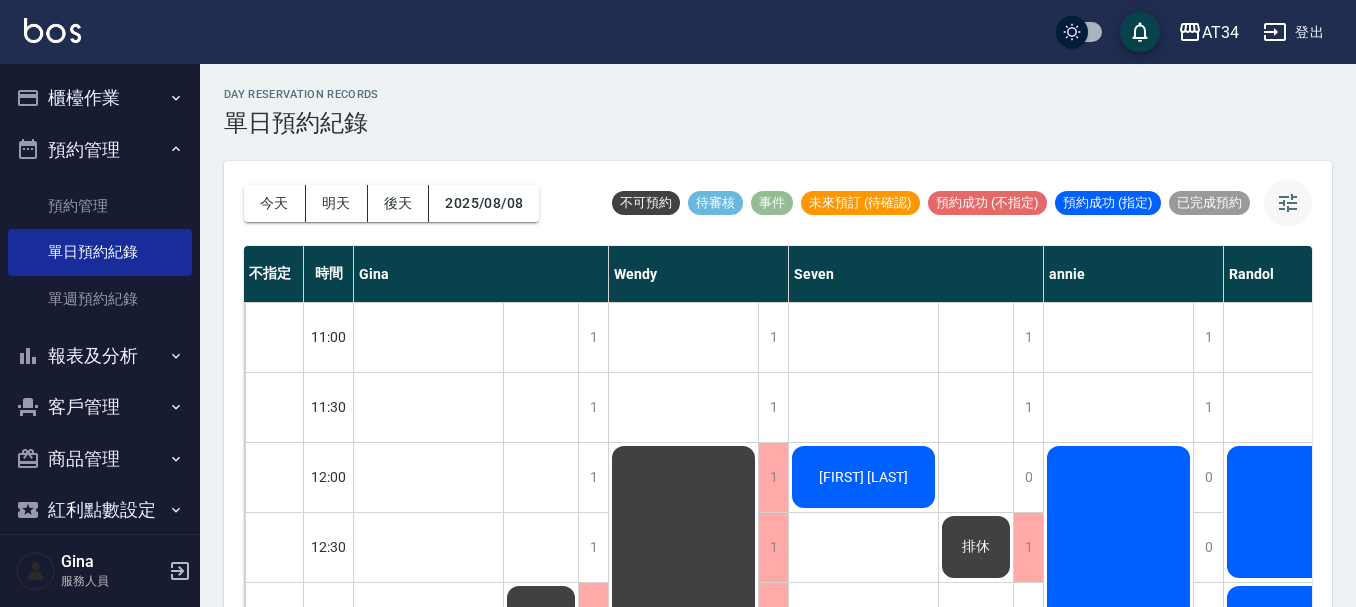 click at bounding box center (1288, 203) 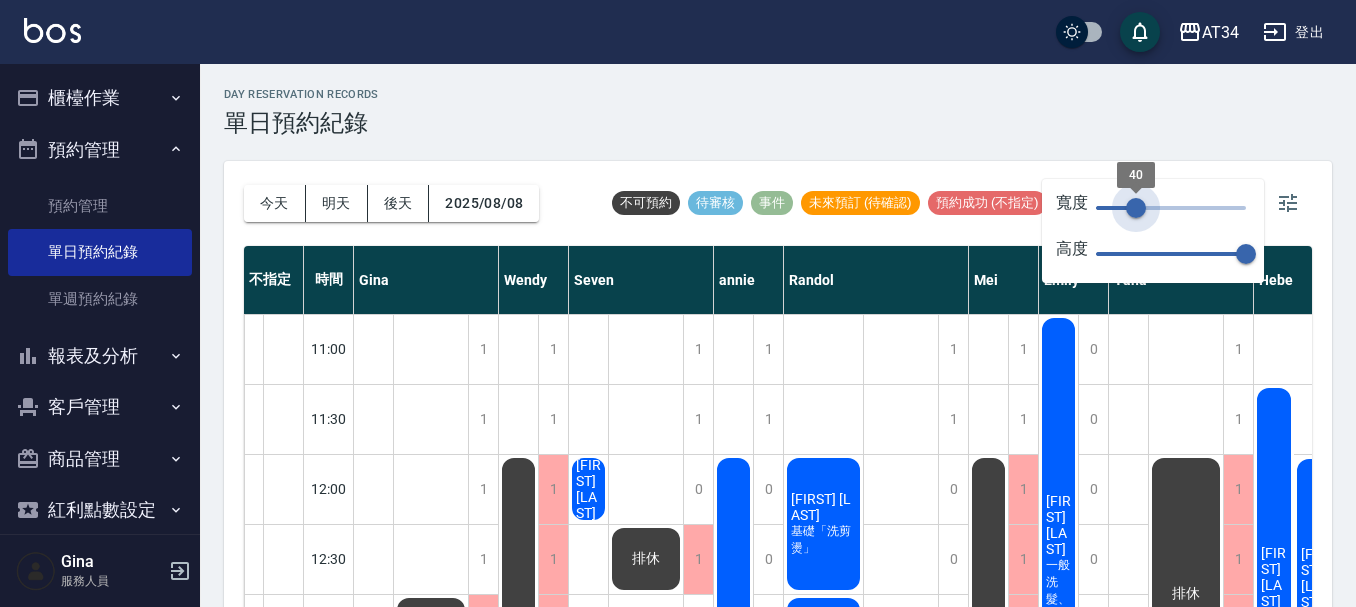 drag, startPoint x: 1247, startPoint y: 206, endPoint x: 1136, endPoint y: 220, distance: 111.8794 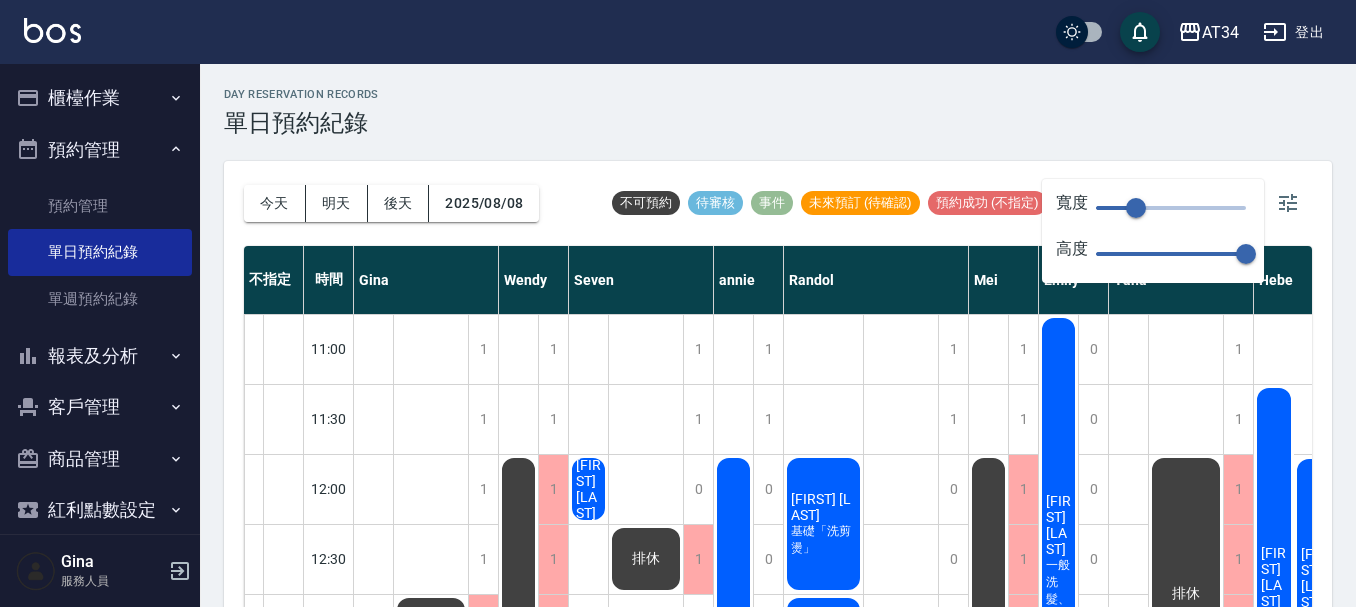 click on "day Reservation records 單日預約紀錄" at bounding box center (778, 112) 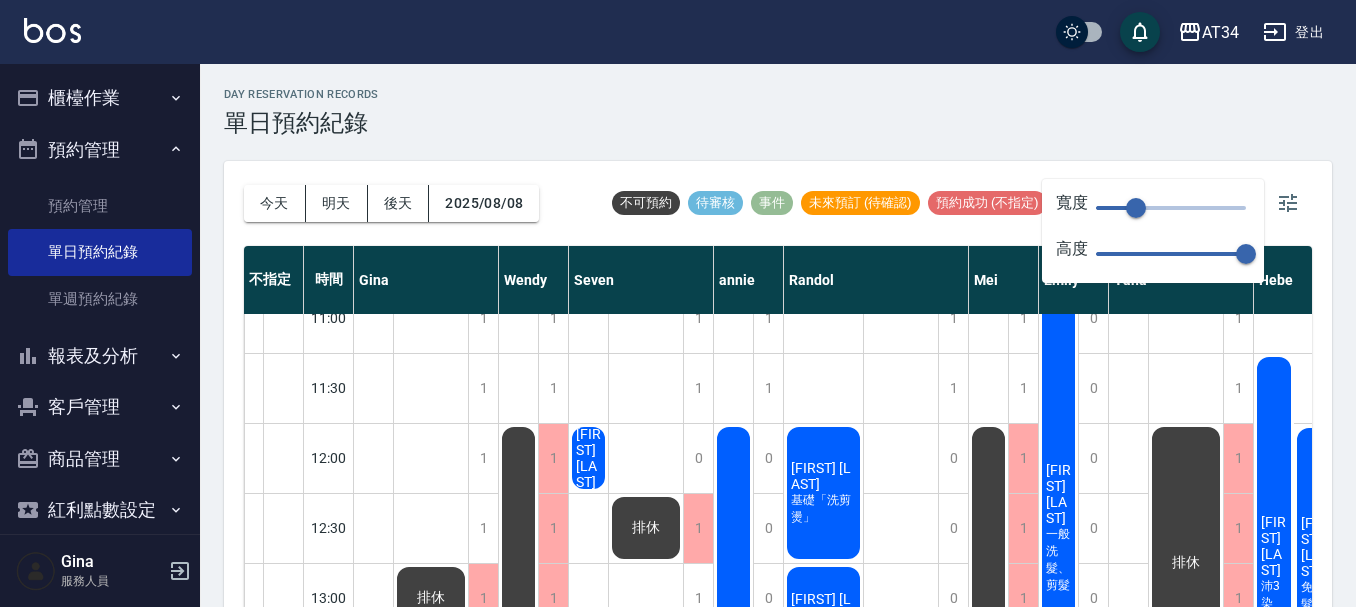 scroll, scrollTop: 0, scrollLeft: 0, axis: both 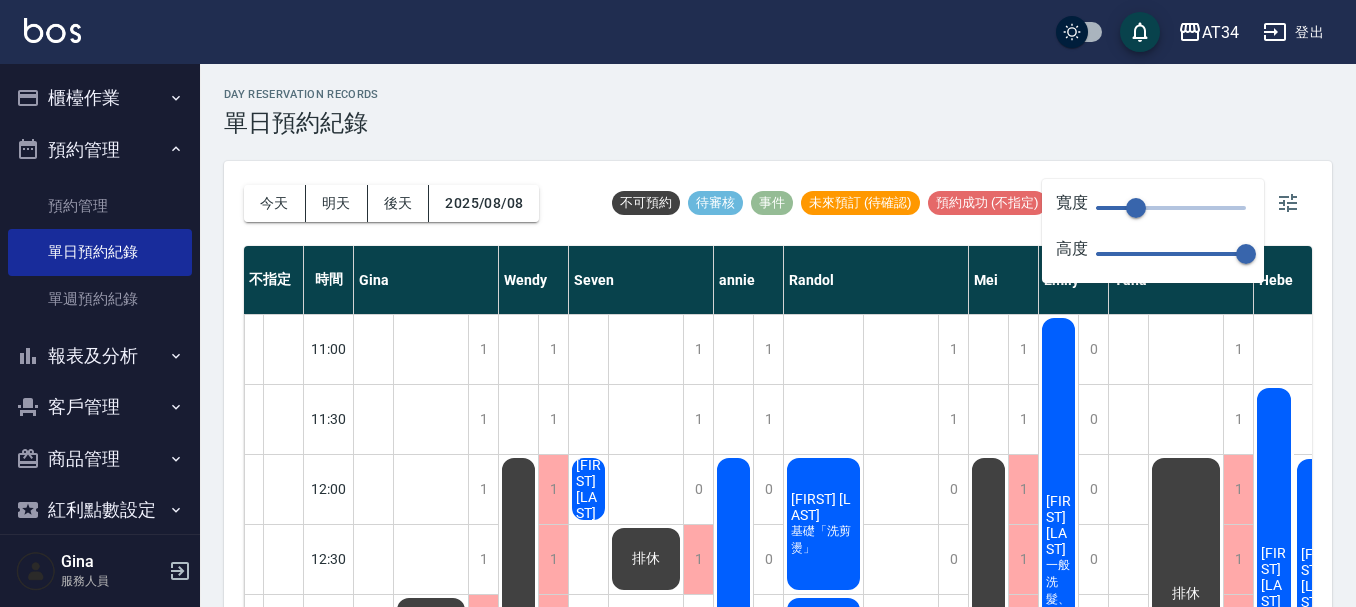 click at bounding box center (1116, 208) 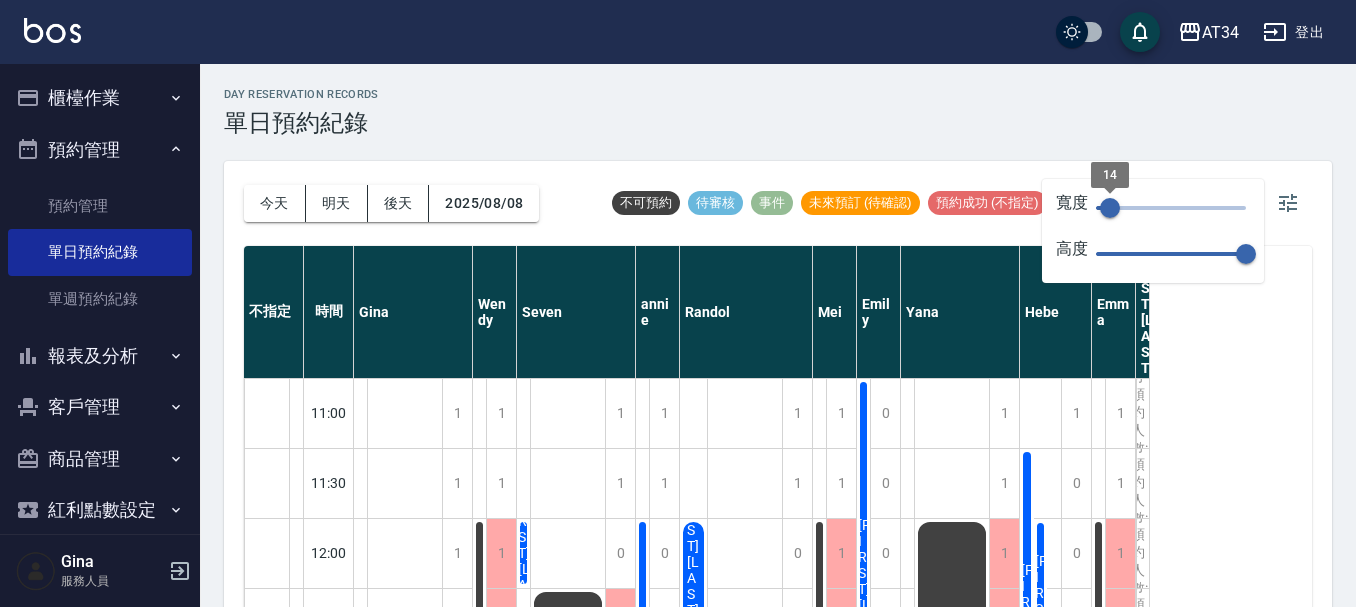 type on "25" 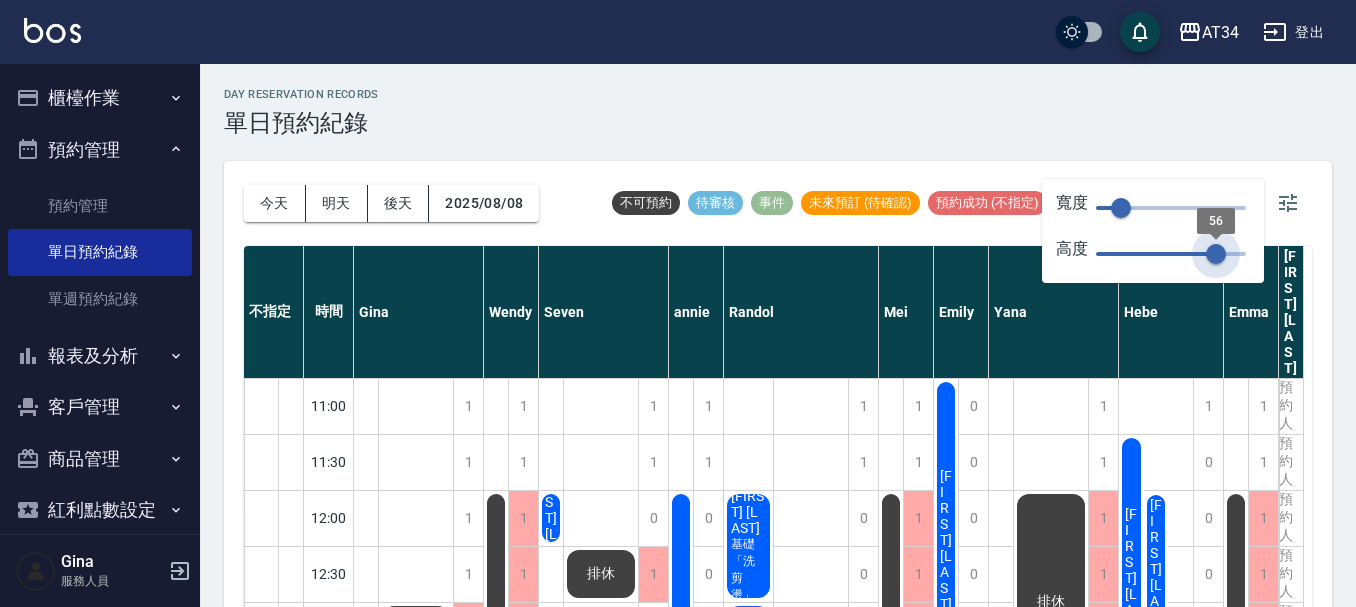 click on "56" at bounding box center [1171, 254] 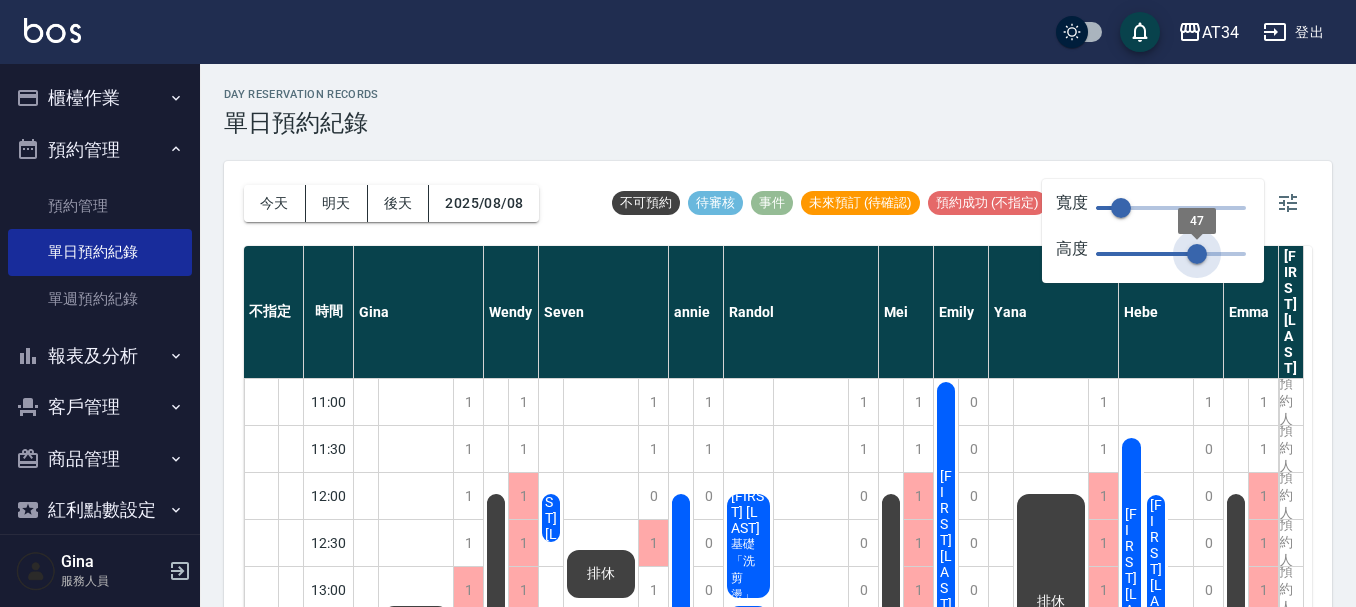 click on "47" at bounding box center (1197, 254) 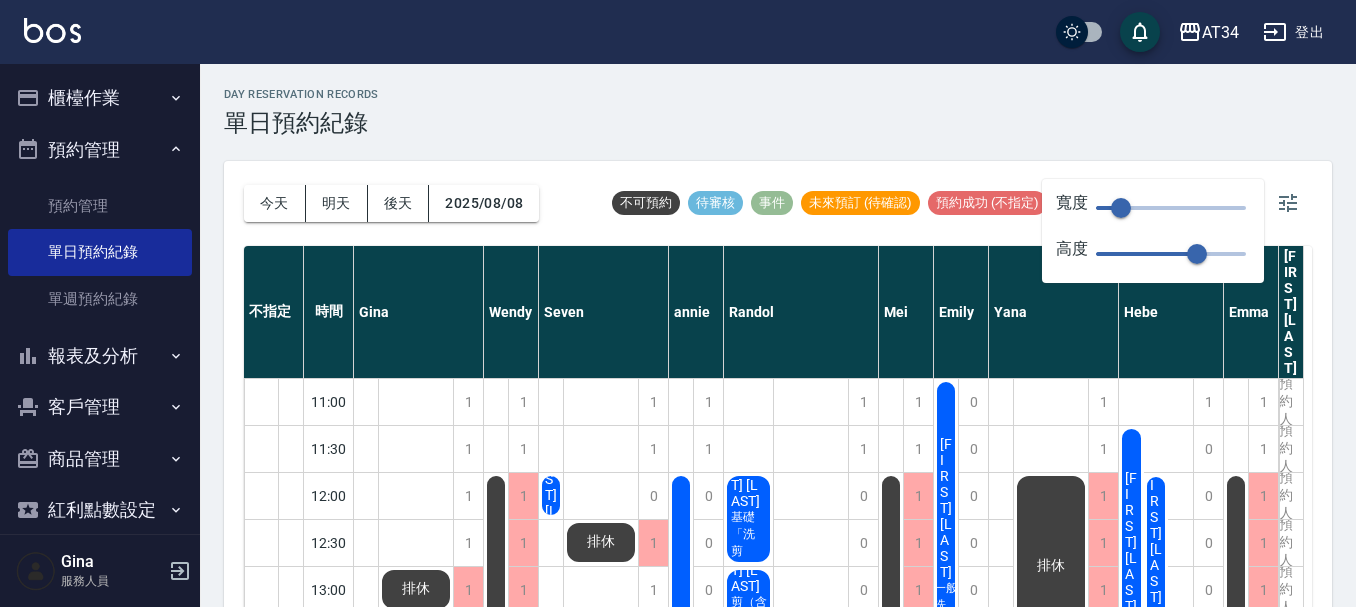 type on "30" 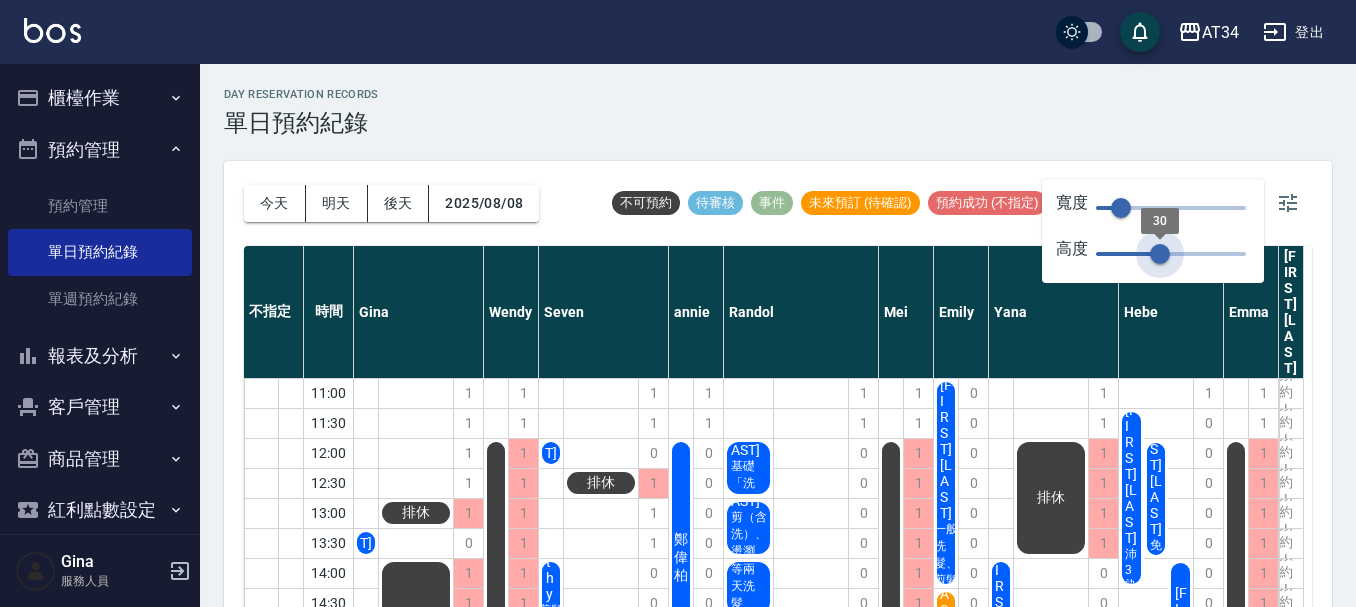 click on "30" at bounding box center (1171, 254) 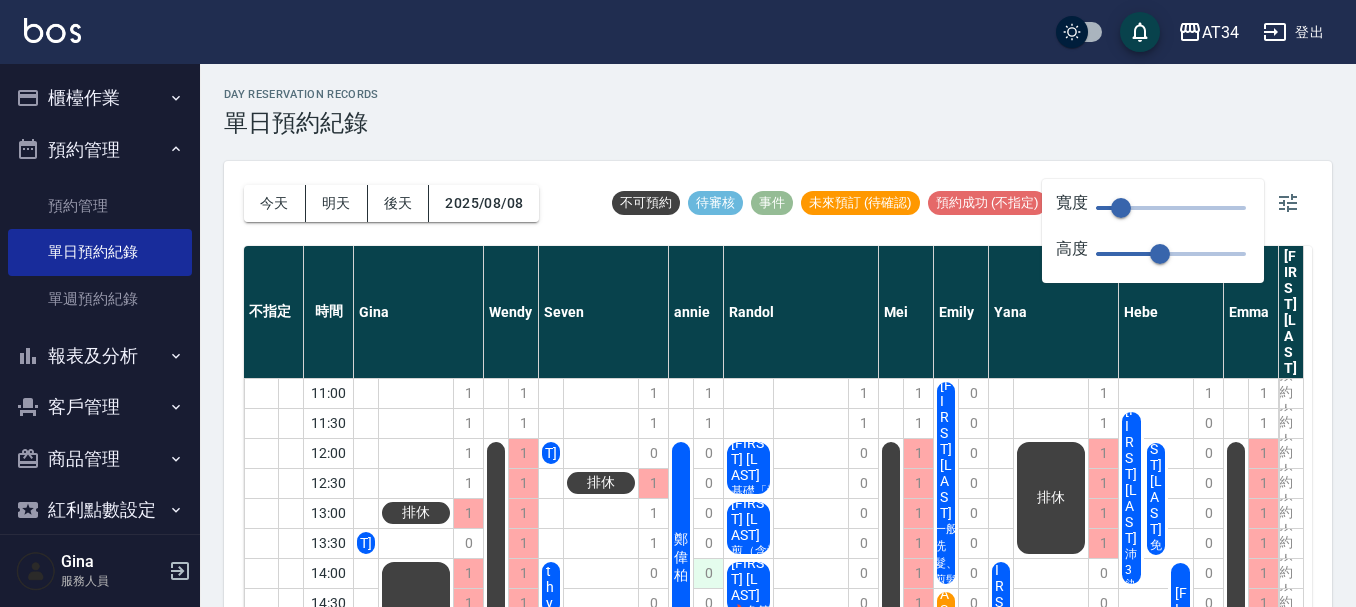 scroll, scrollTop: 100, scrollLeft: 0, axis: vertical 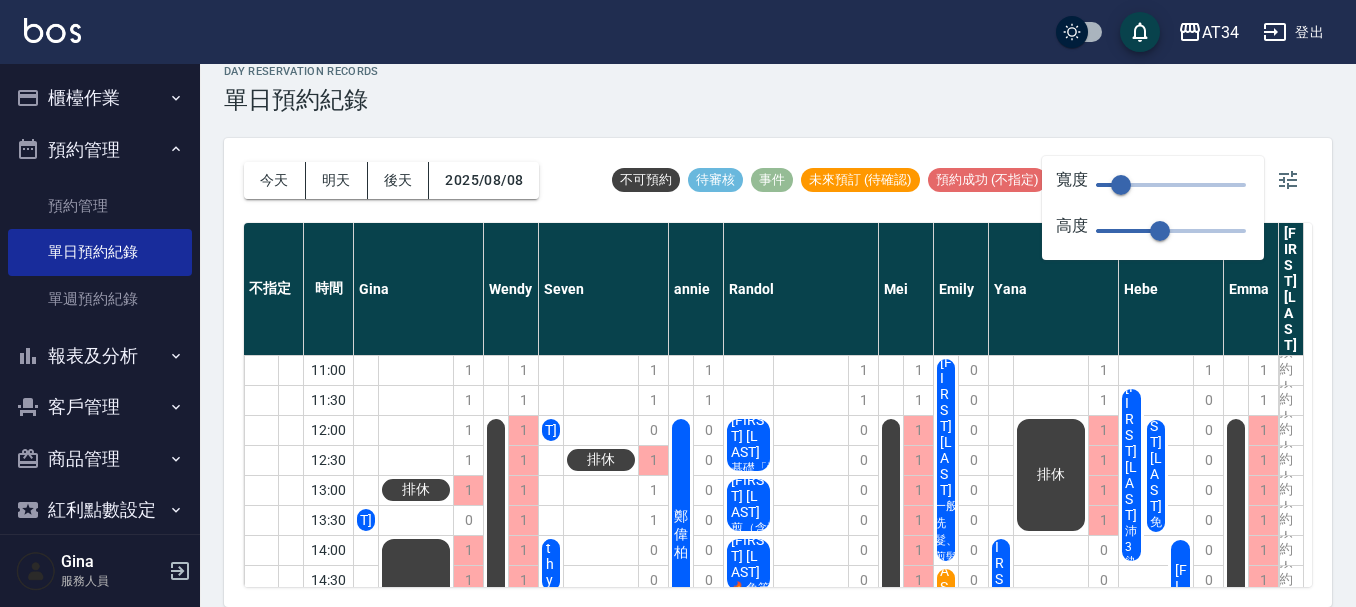 click on "day Reservation records 單日預約紀錄 今天 明天 後天 2025/08/08 不可預約 待審核 事件 未來預訂 (待確認) 預約成功 (不指定) 預約成功 (指定) 已完成預約 不指定 時間 Gina Wendy Seven annie Randol Mei Emily Yana Hebe Emma 曾若芸 11:00 11:30 12:00 12:30 13:00 13:30 14:00 14:30 15:00 15:30 16:00 16:30 17:00 17:30 18:00 18:30 19:00 19:30 1 1 1 1 1 0 1 1 1 1 1 0 1 1 1 1 1 1 陳雅玲 王宣喻 O 排休 排休 排休 1 1 1 1 1 1 1 1 1 1 1 1 1 1 1 1 1 1 排休 1 1 0 1 1 1 0 0 0 0 0 0 0 1 1 1 0 0 陳奕伶 kathy 剪髮（含洗） 李燕如 剪髮（含洗） 吳凱莉 補染髮根（含洗髮、頭皮隔離） 陳經瑋 剪髮（含洗） 排休 排休 1 1 0 0 0 0 0 0 0 0 1 1 1 1 1 1 1 1 鄭偉柏 1 1 0 0 0 0 0 0 0 0 0 0 0 1 0 0 0 1黃承陽 基礎「洗剪燙」 黃麒文 剪（含洗）、燙瀏海/壓貼燙 葉瑞驊 🔥免等兩天洗髮「洗剪燙定型」 陳昱翰 傅千祐 洗髮 林瑞智 陳柏淵 剪（含洗） 林哲雄 陳鍏弘 排休 1 1 1 1 1 1" at bounding box center [778, 324] 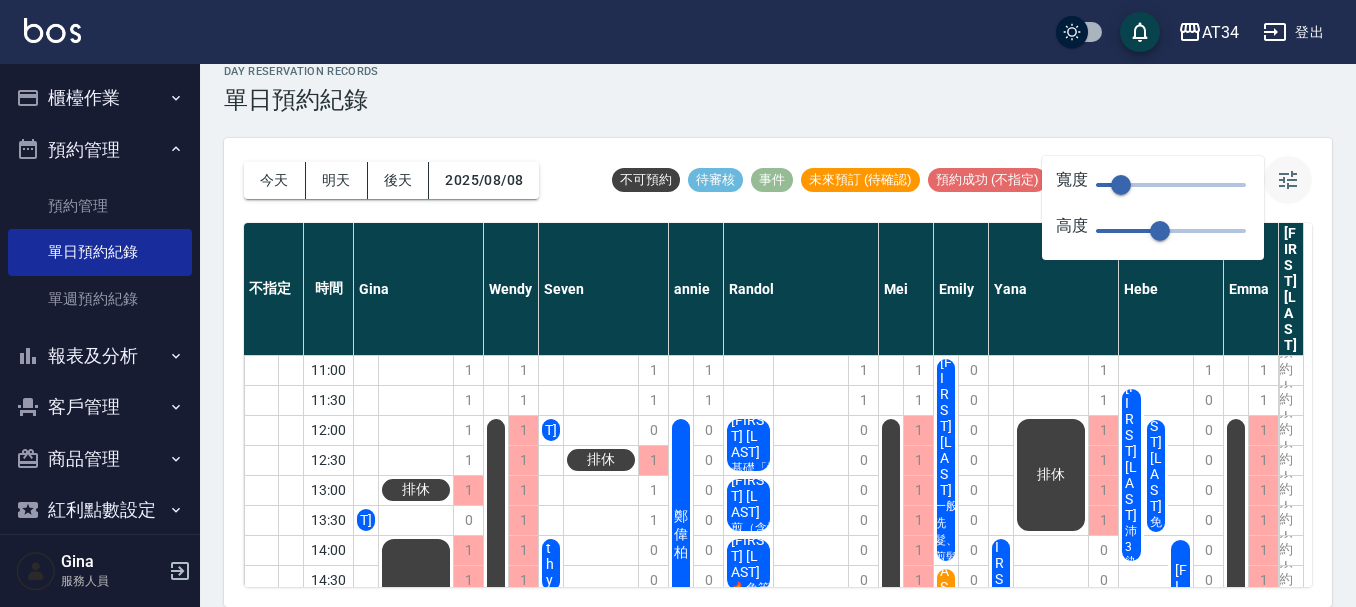 click 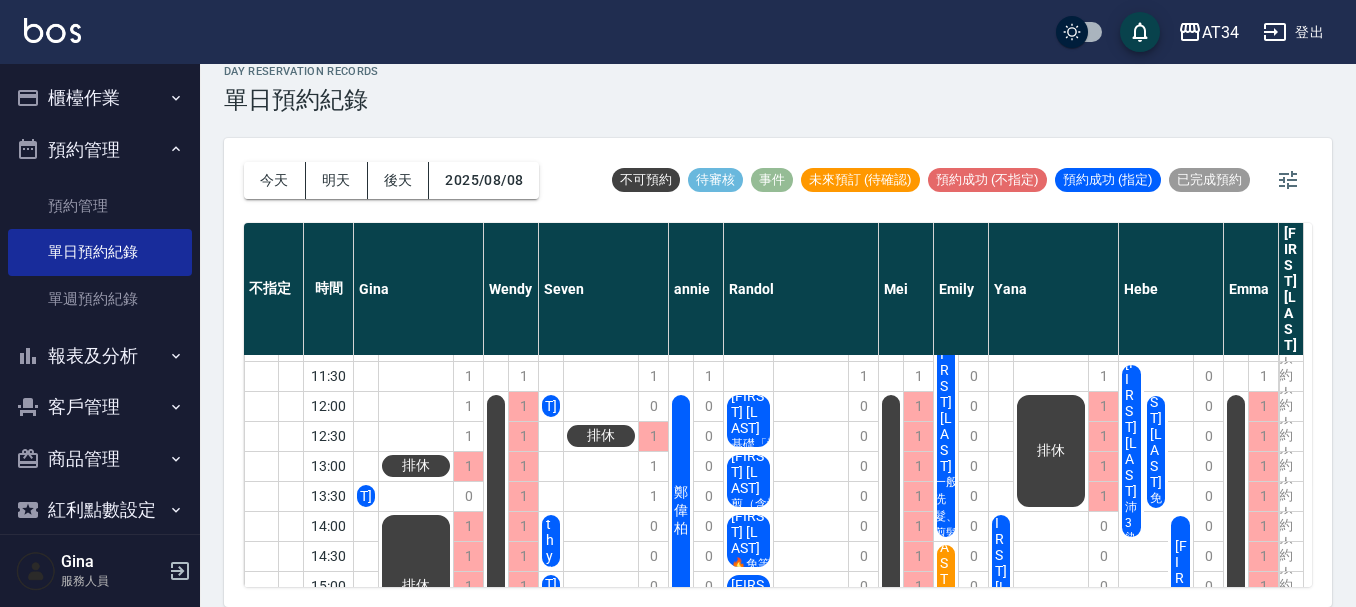 scroll, scrollTop: 0, scrollLeft: 0, axis: both 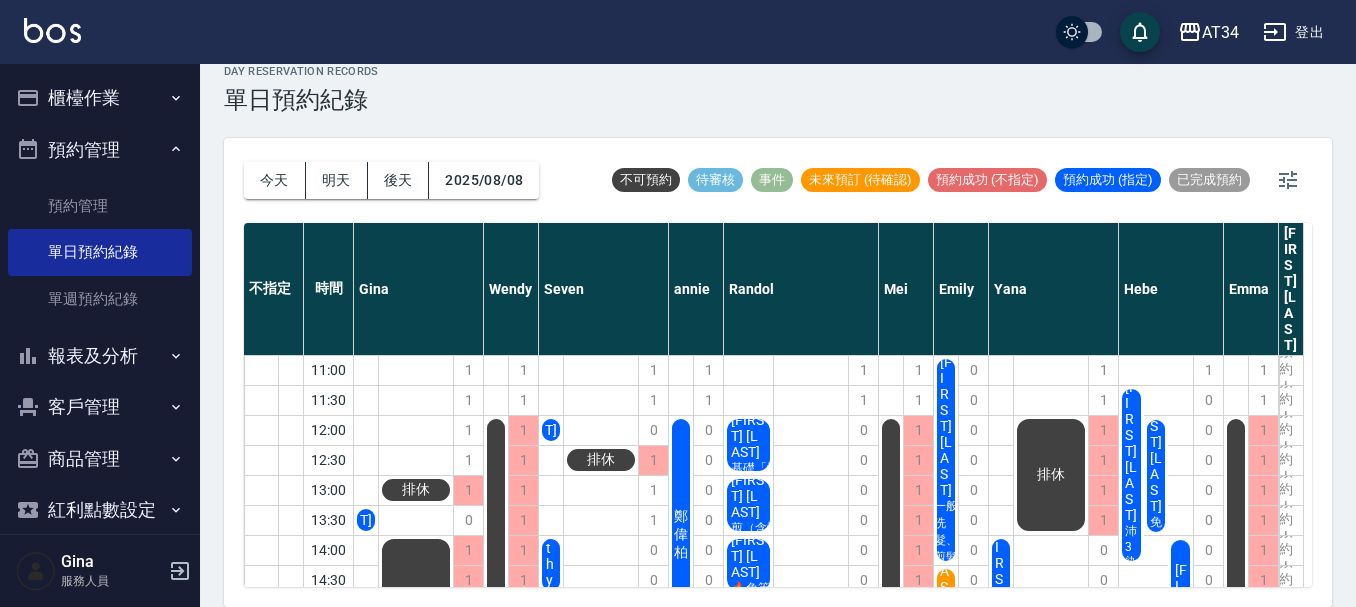 click on "[FIRST] [LAST] 沛3 染" at bounding box center (366, 520) 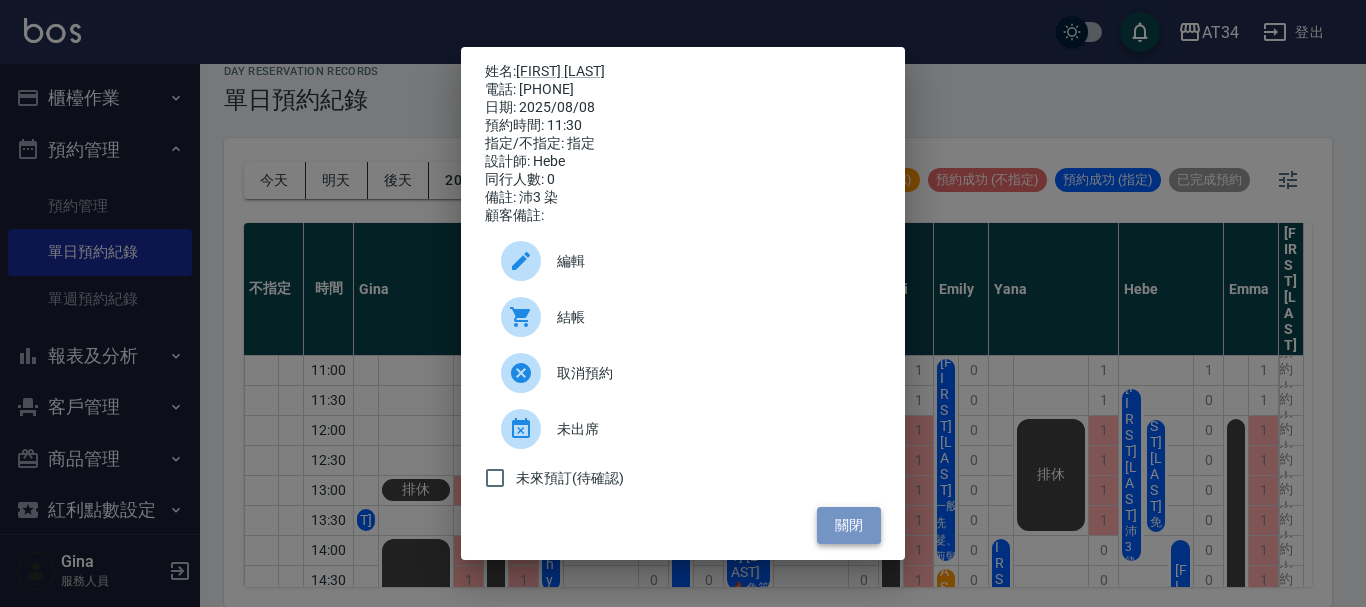click on "關閉" at bounding box center (849, 525) 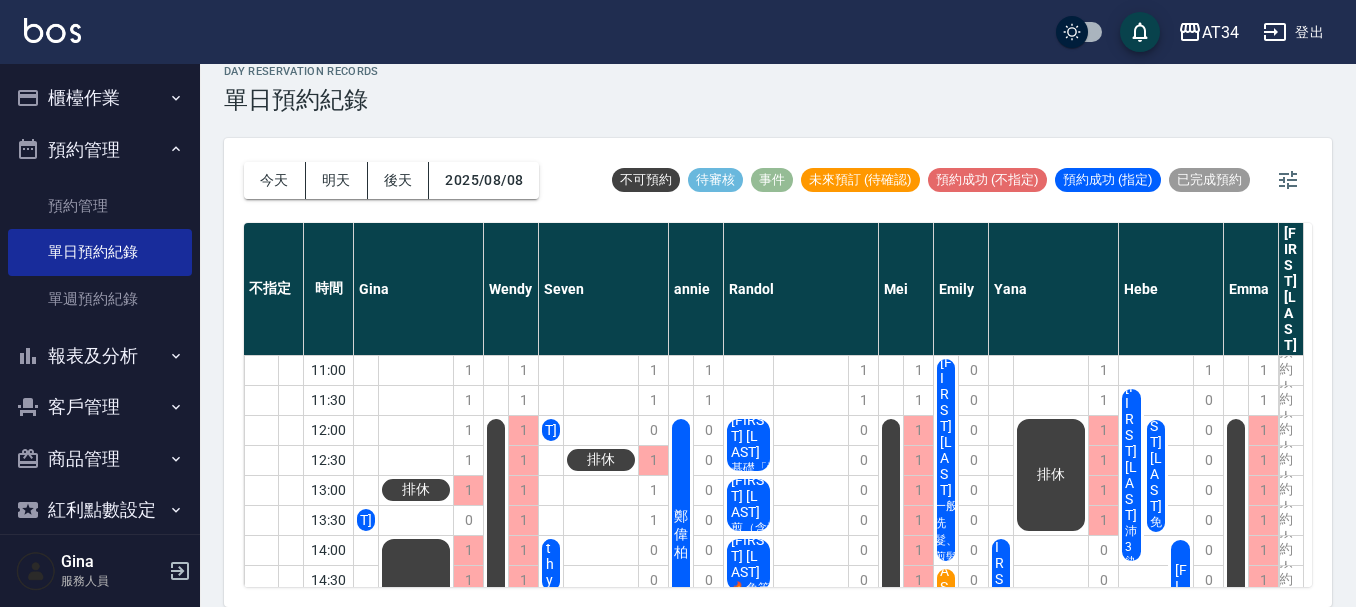 click on "[FIRST] [LAST] 免瞟髮色" at bounding box center [761, 731] 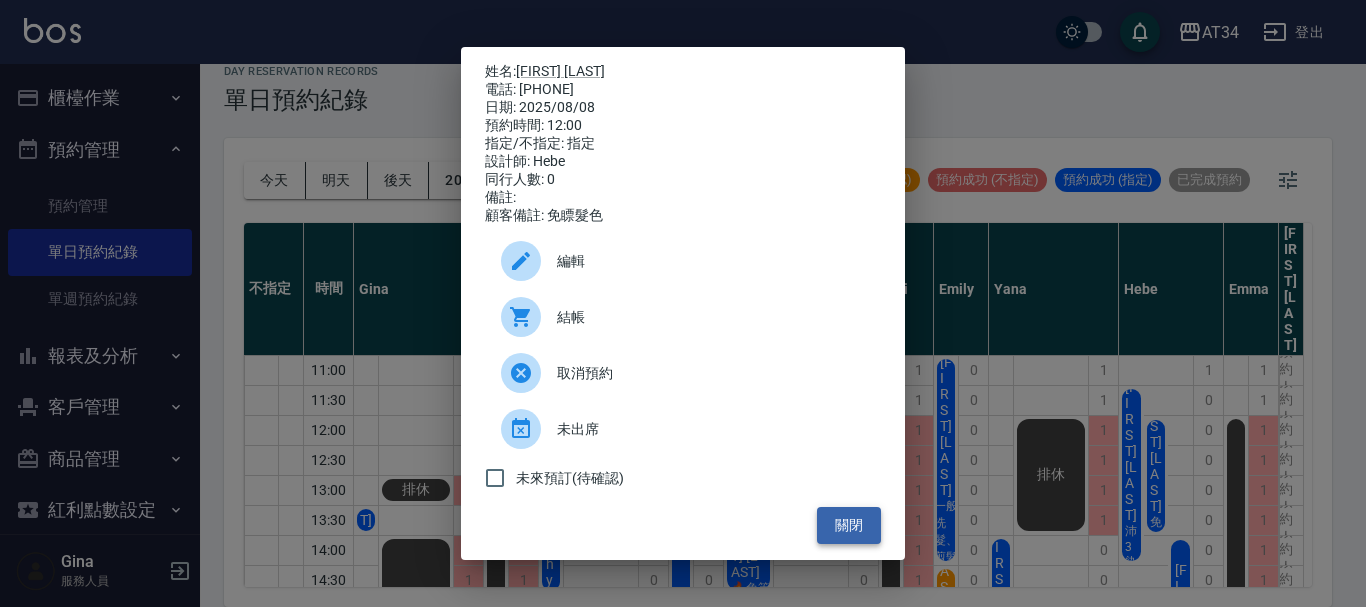 click on "關閉" at bounding box center (849, 525) 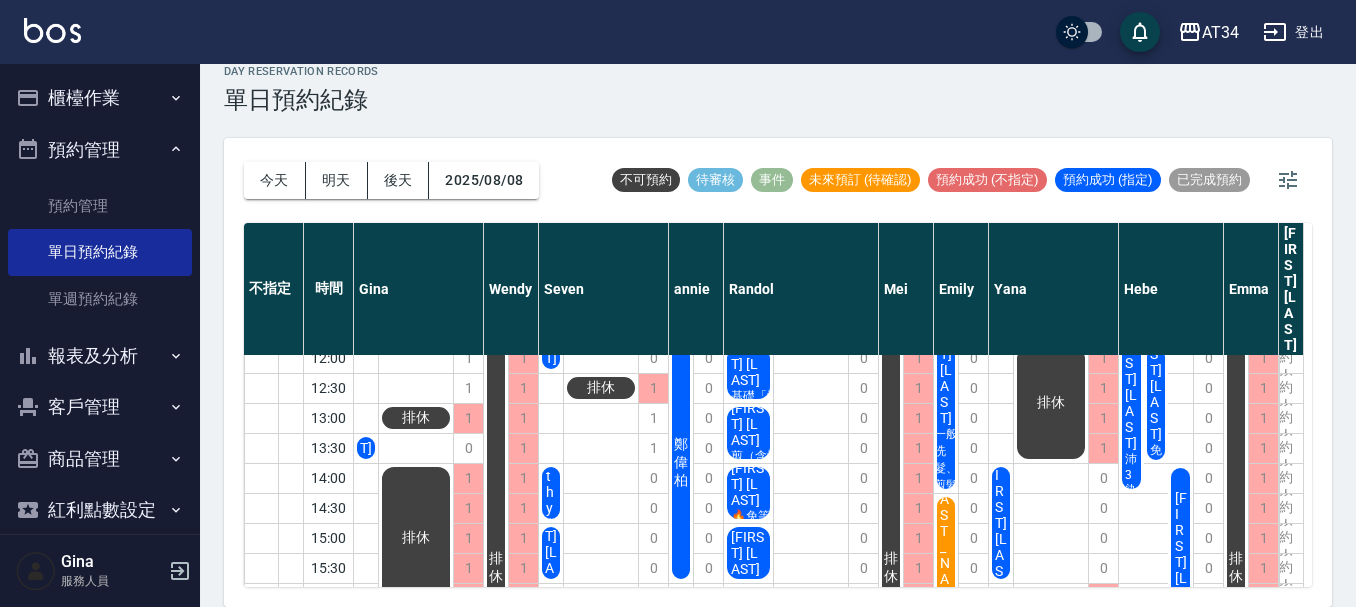 scroll, scrollTop: 200, scrollLeft: 0, axis: vertical 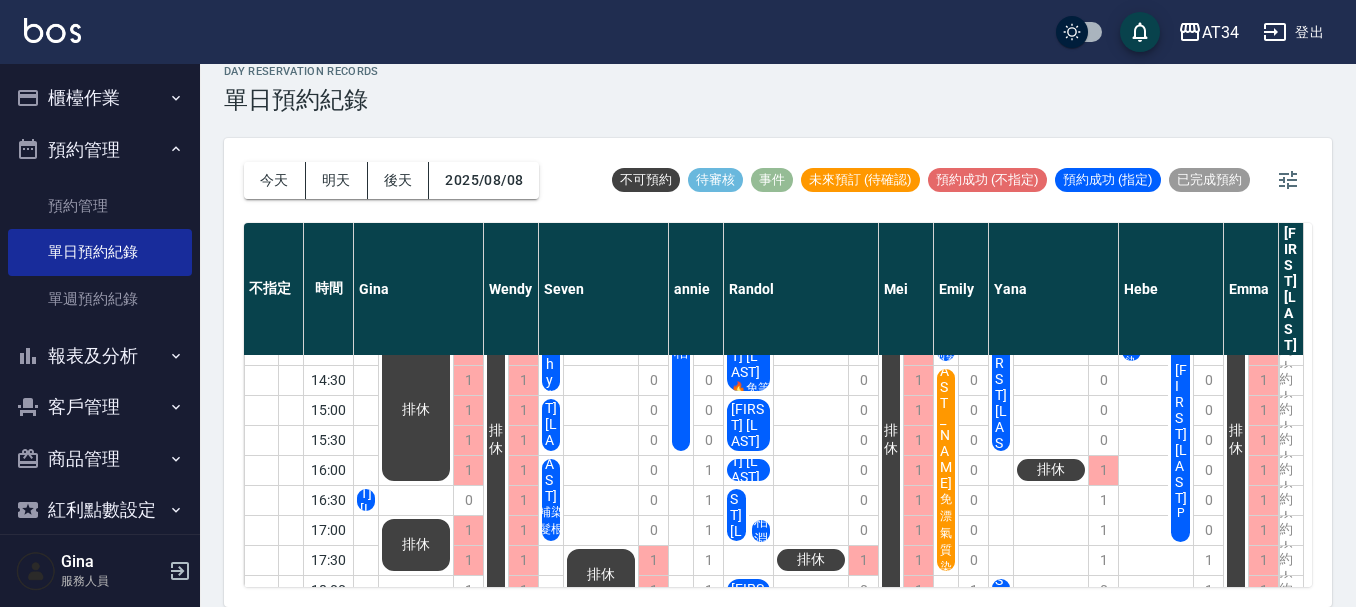click on "[FIRST] [LAST] P" at bounding box center (1180, 441) 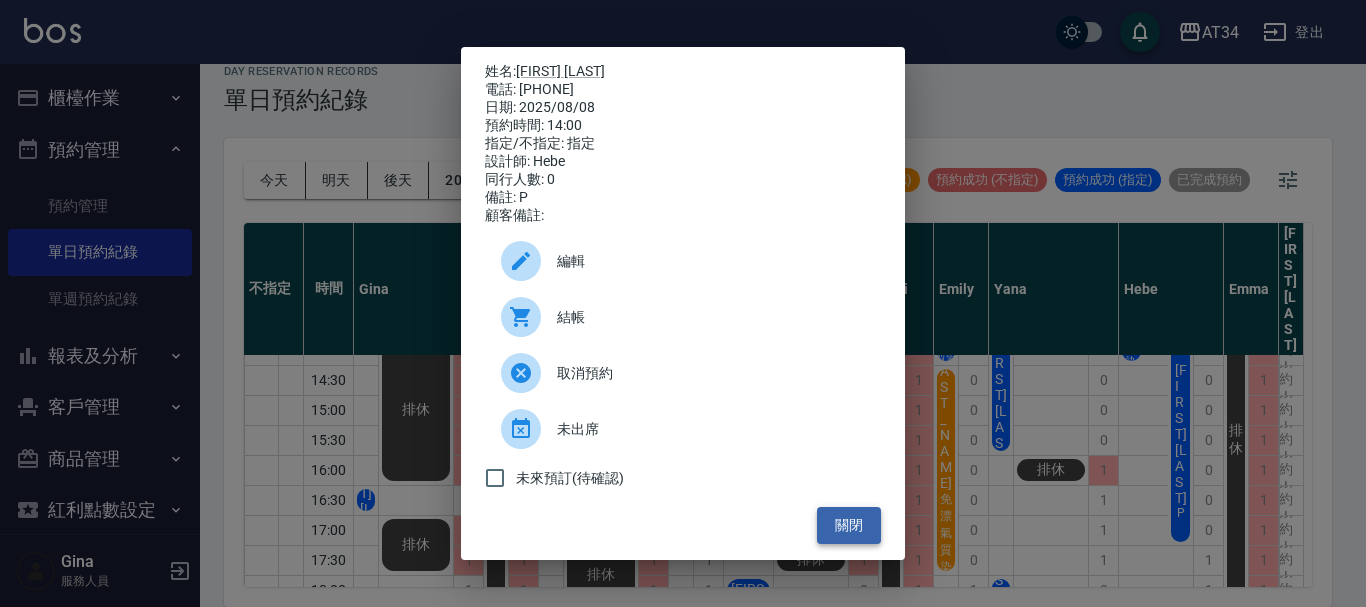 click on "關閉" at bounding box center (849, 525) 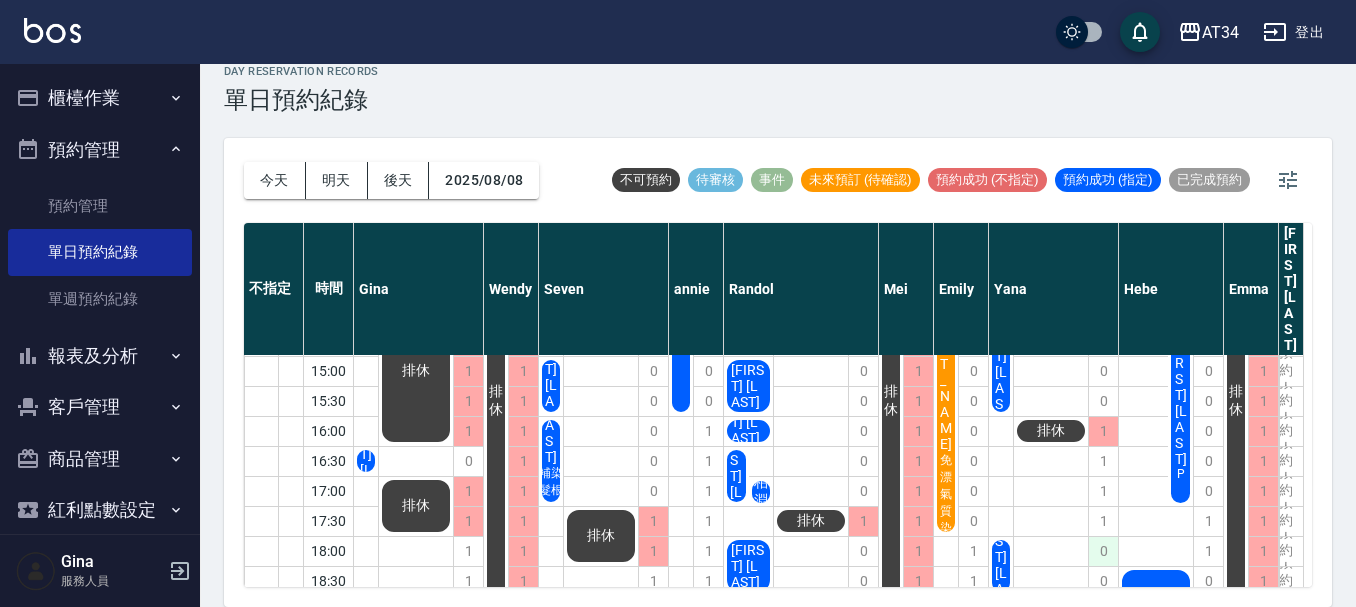 scroll, scrollTop: 256, scrollLeft: 0, axis: vertical 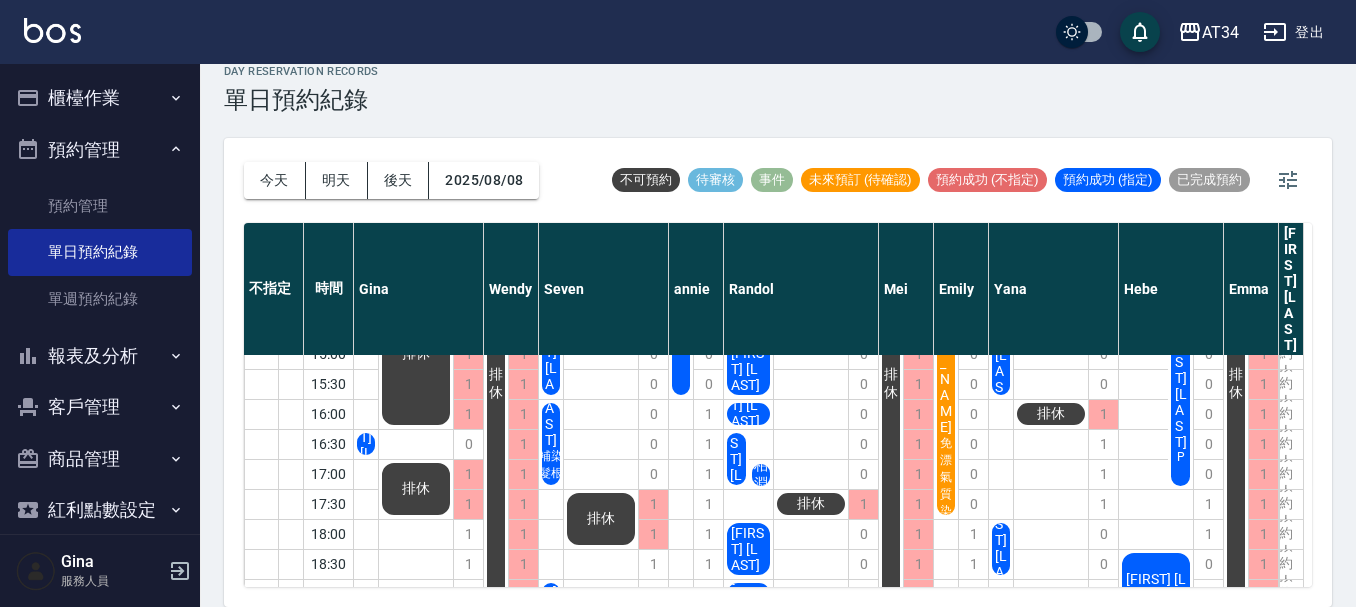 click on "[FIRST] C" at bounding box center [366, 264] 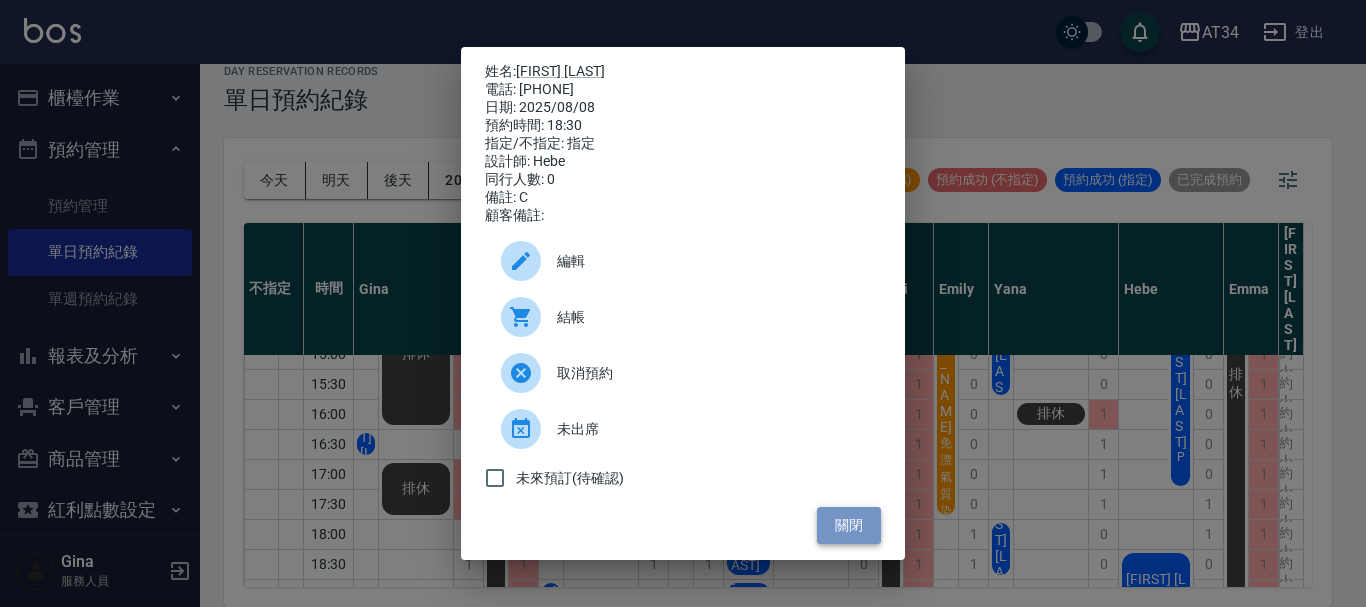 click on "關閉" at bounding box center [849, 525] 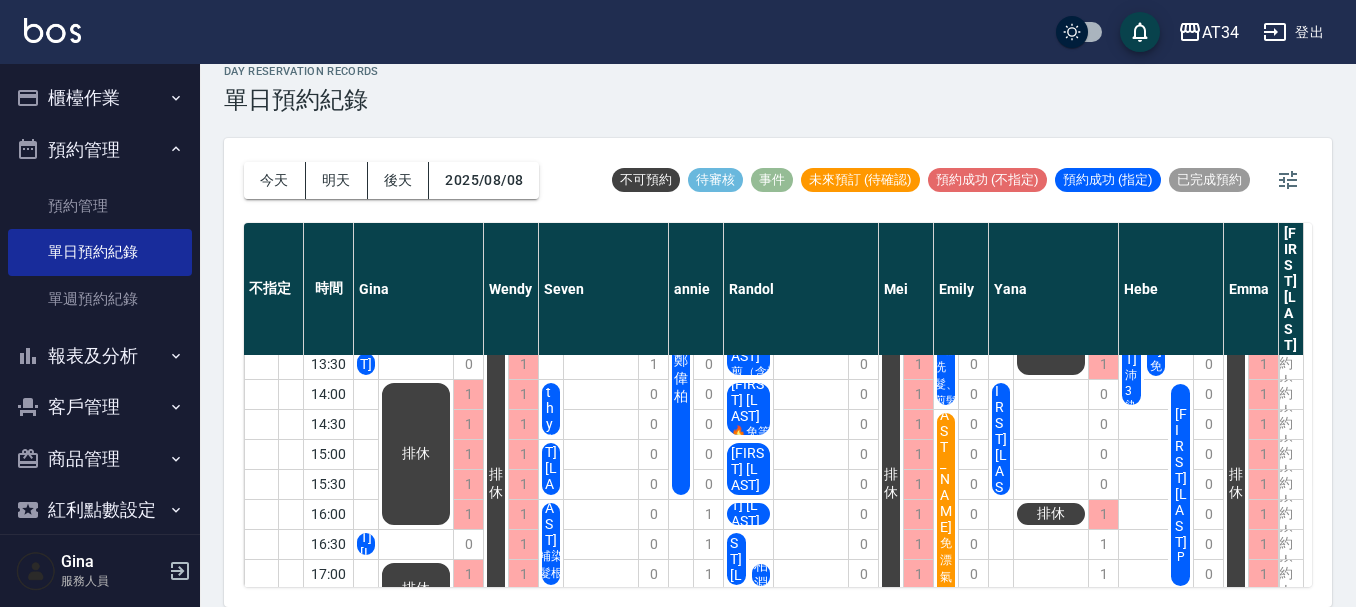scroll, scrollTop: 256, scrollLeft: 0, axis: vertical 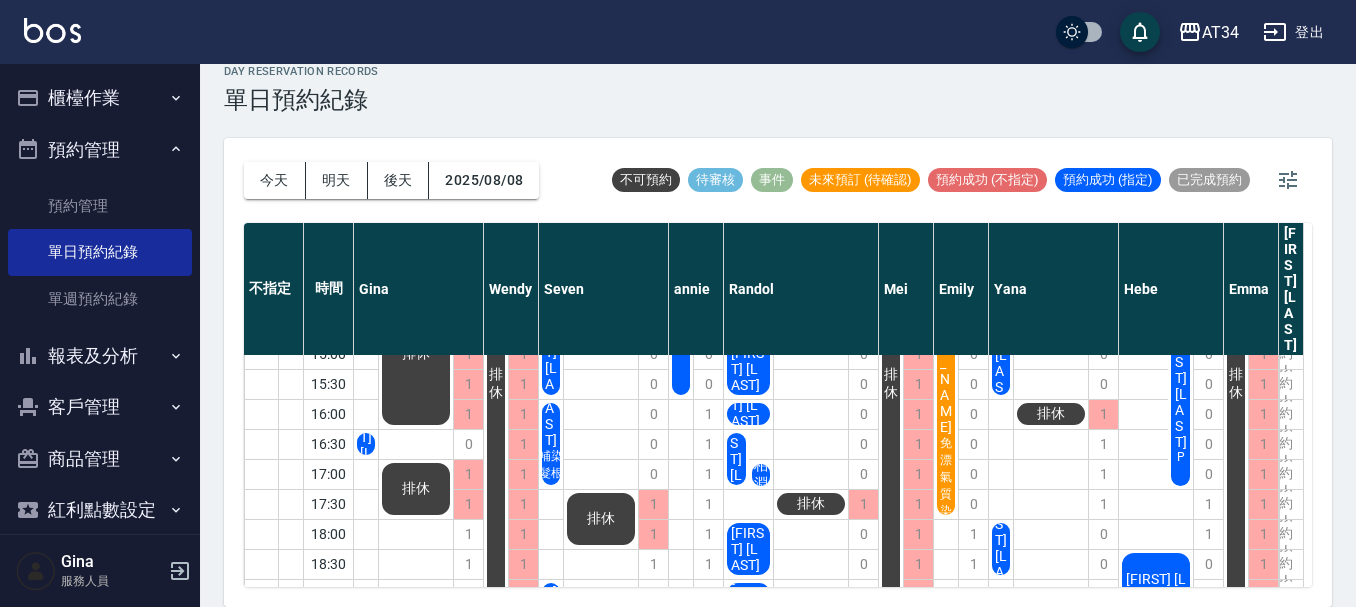 drag, startPoint x: 1336, startPoint y: 406, endPoint x: 1336, endPoint y: 392, distance: 14 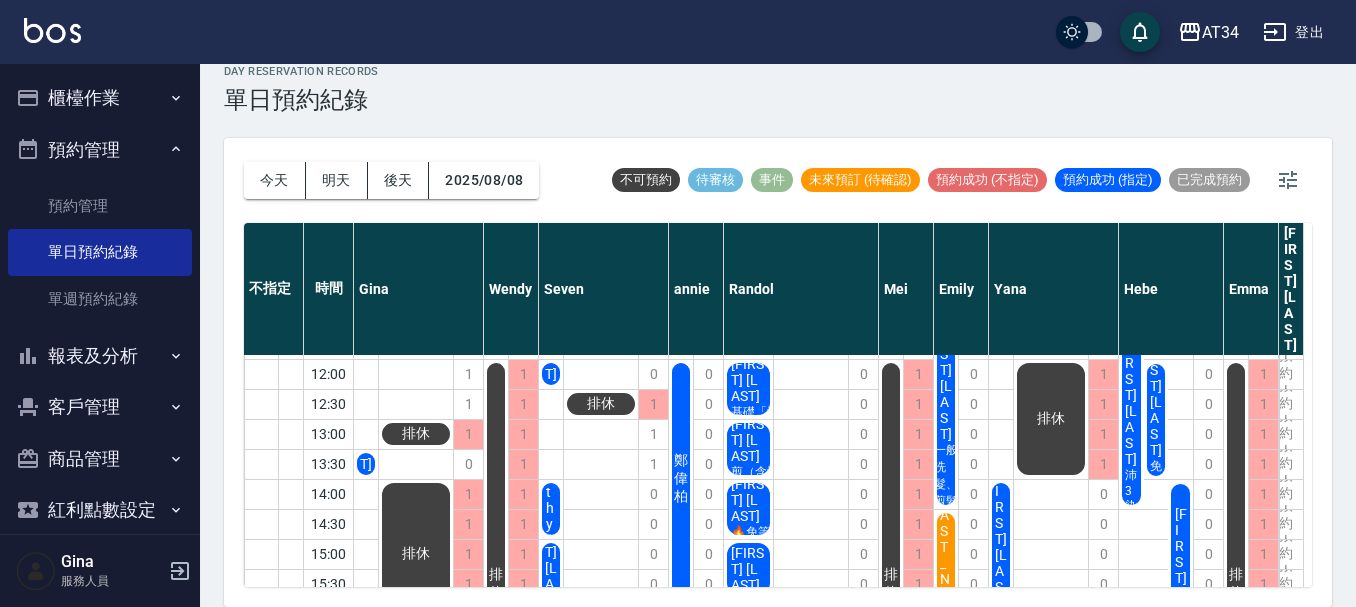 scroll, scrollTop: 0, scrollLeft: 0, axis: both 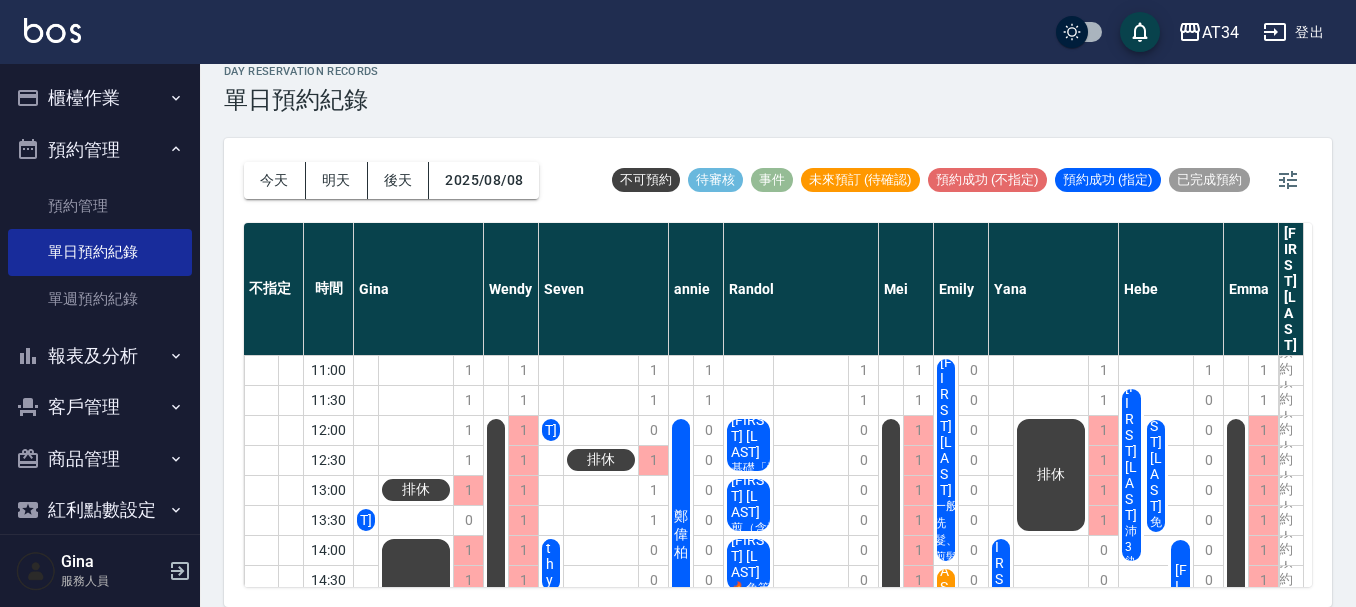 click on "[FIRST] [LAST]" at bounding box center (366, 520) 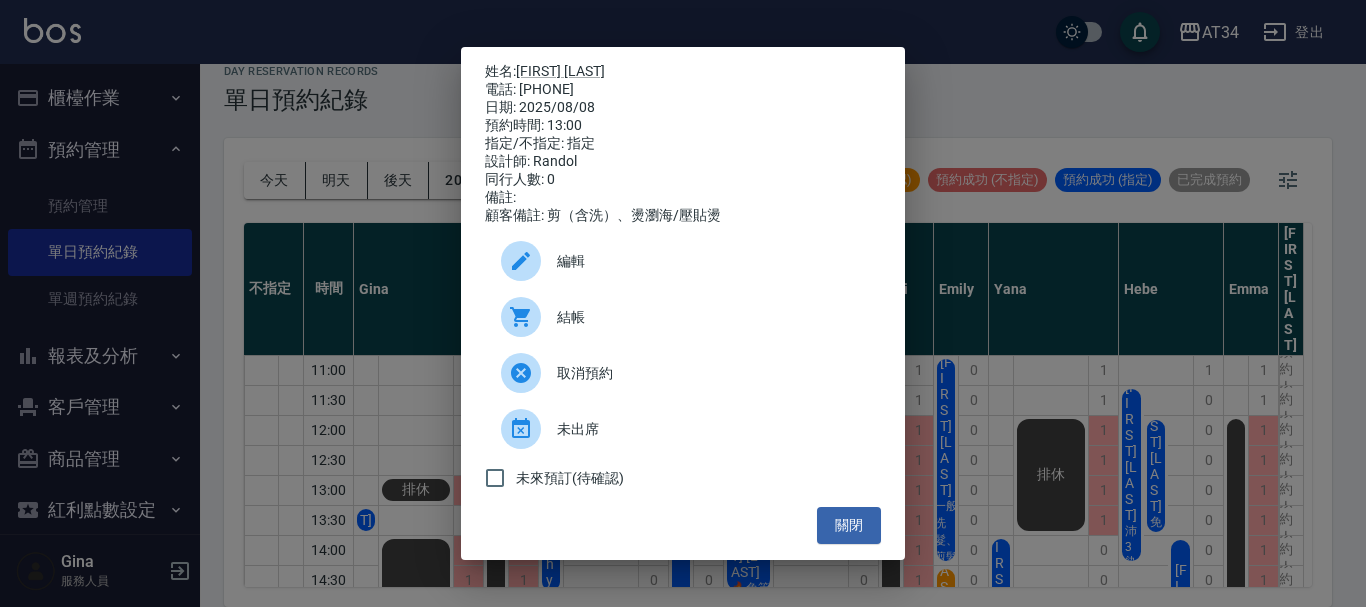 click on "取消預約" at bounding box center (683, 373) 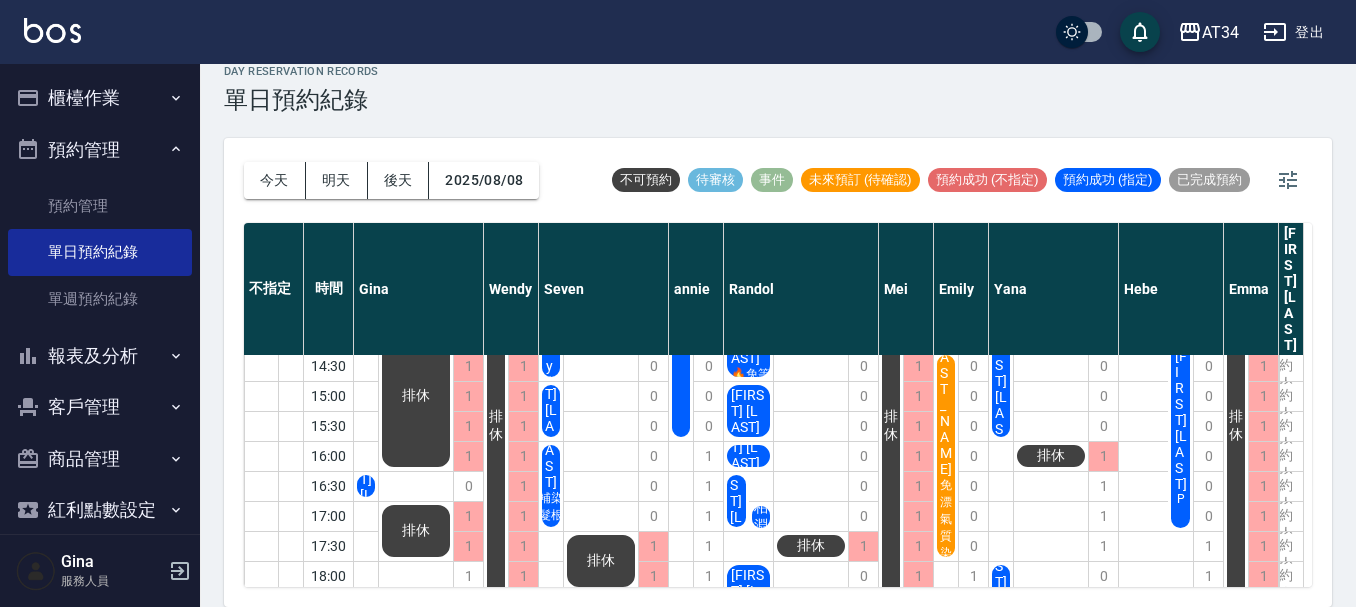 scroll, scrollTop: 256, scrollLeft: 0, axis: vertical 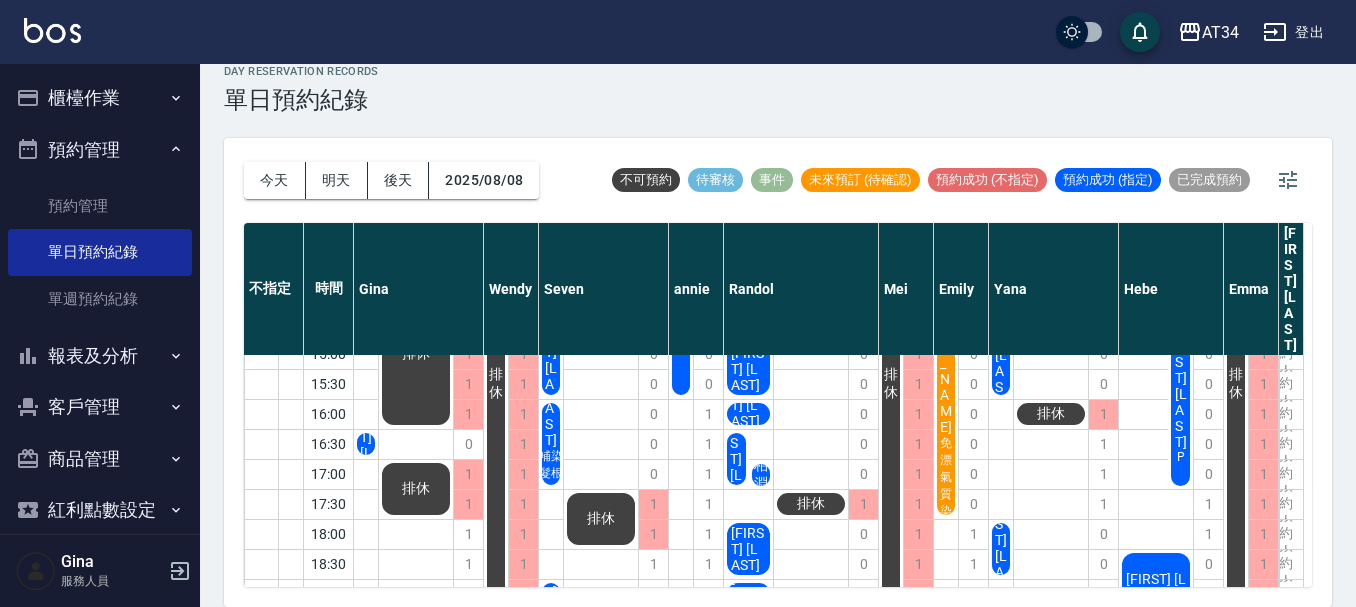 click on "[FIRST] [LAST]" at bounding box center (366, 264) 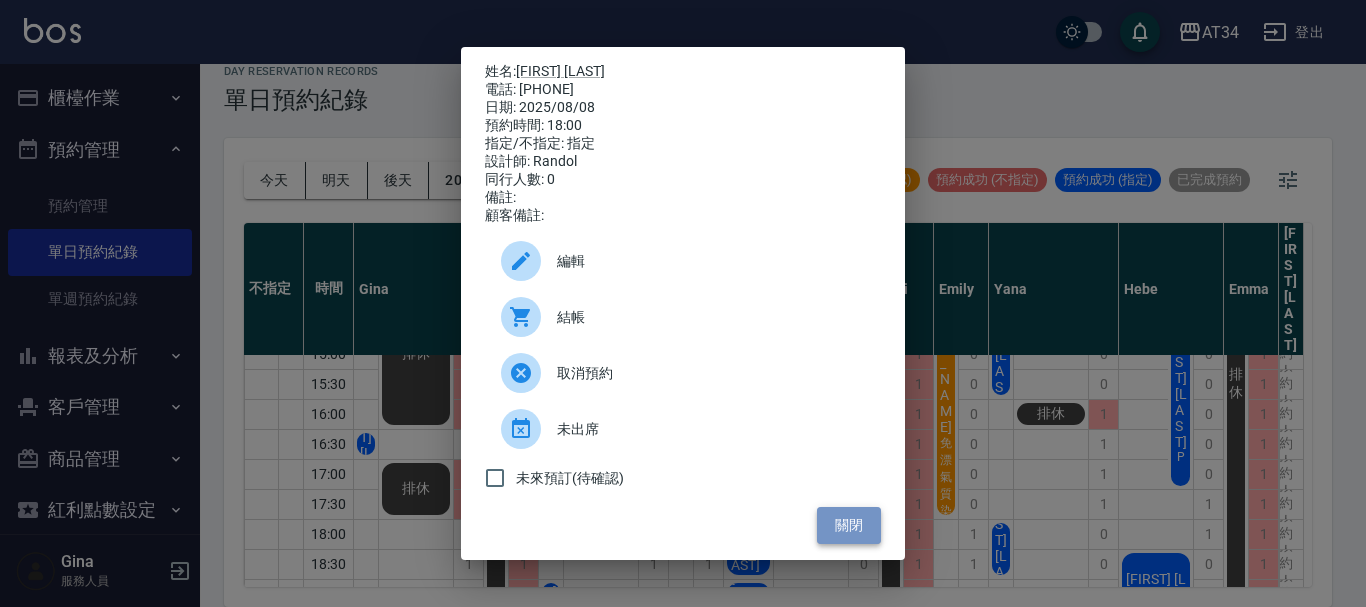click on "關閉" at bounding box center (849, 525) 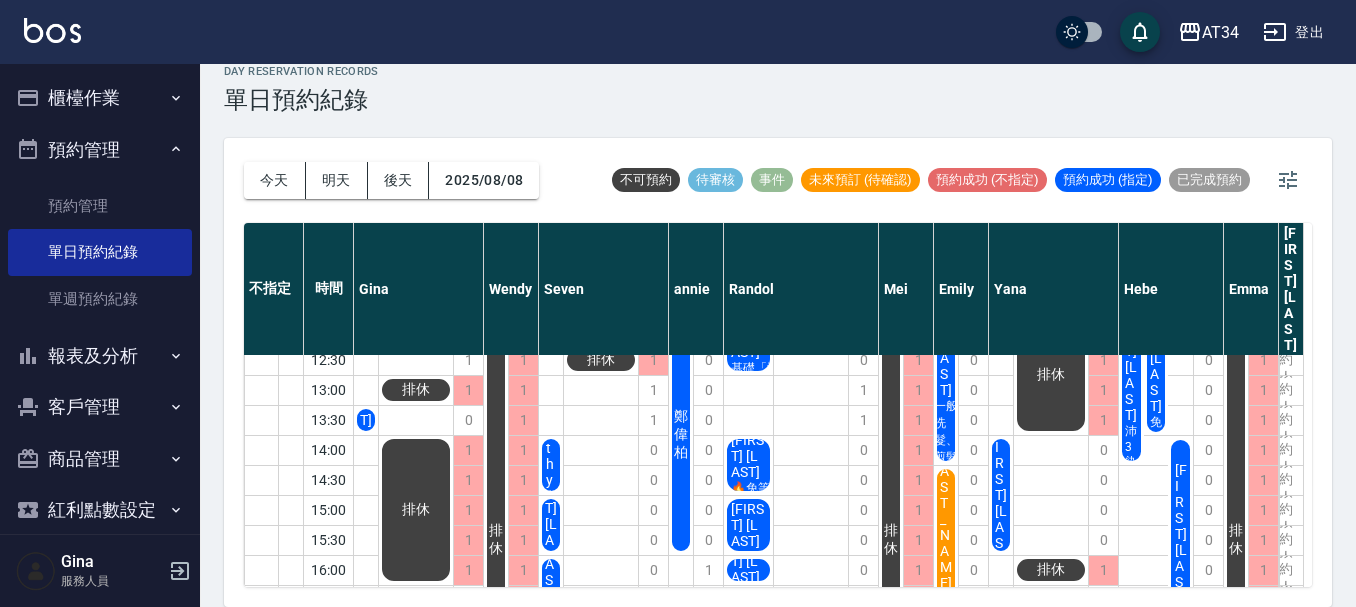scroll, scrollTop: 0, scrollLeft: 0, axis: both 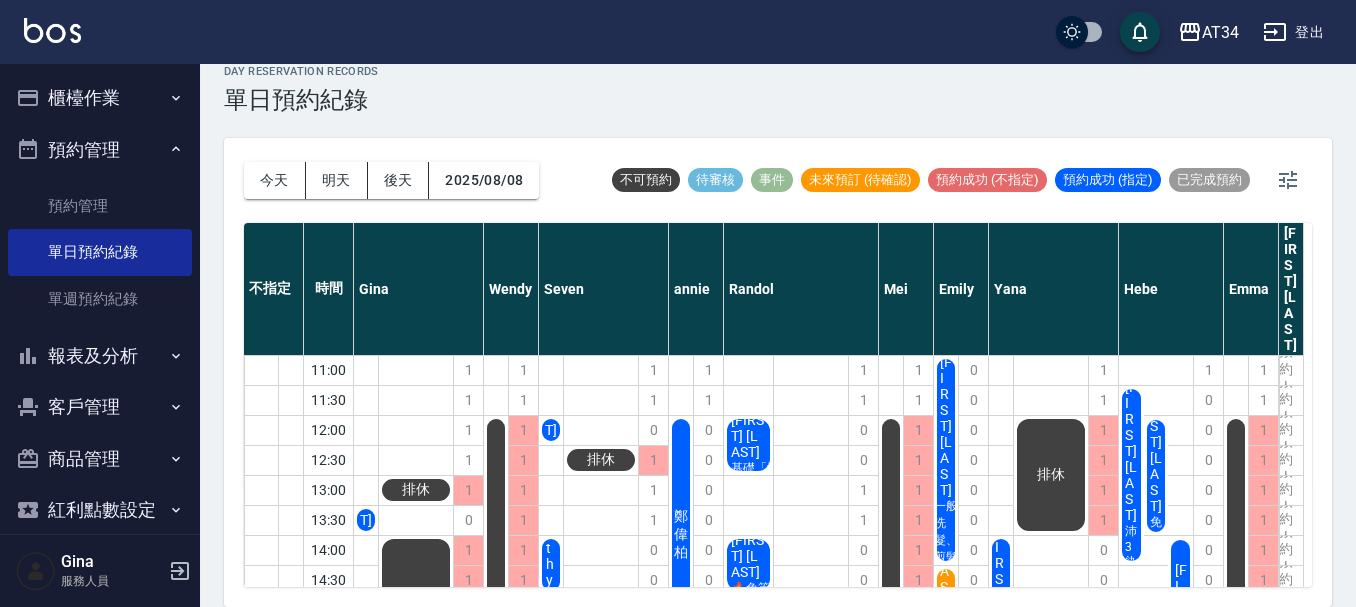 click on "[FIRST] [LAST] 基礎「洗剪燙」" at bounding box center [366, 520] 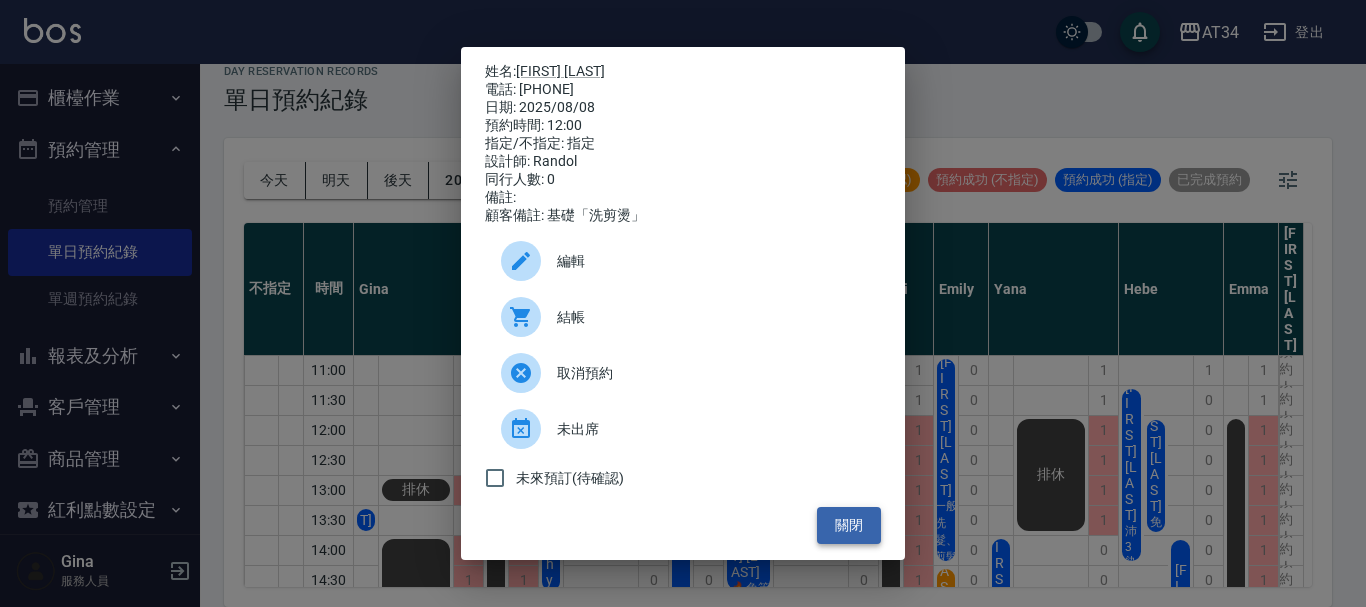 click on "關閉" at bounding box center [849, 525] 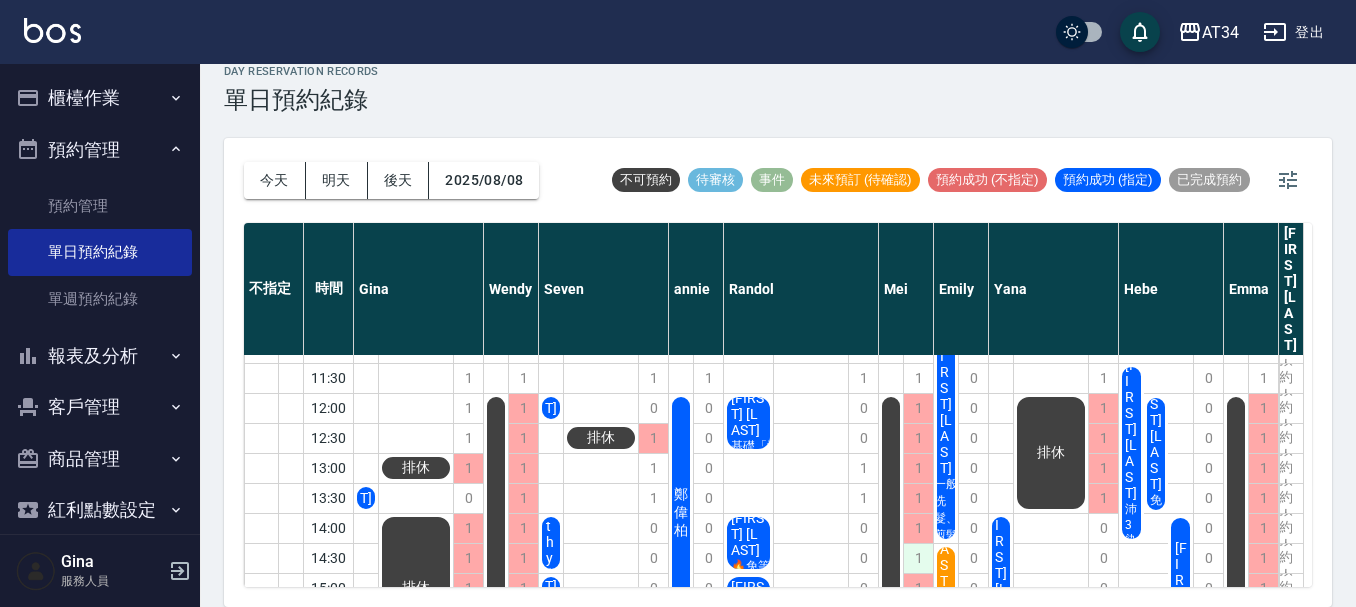 scroll, scrollTop: 0, scrollLeft: 0, axis: both 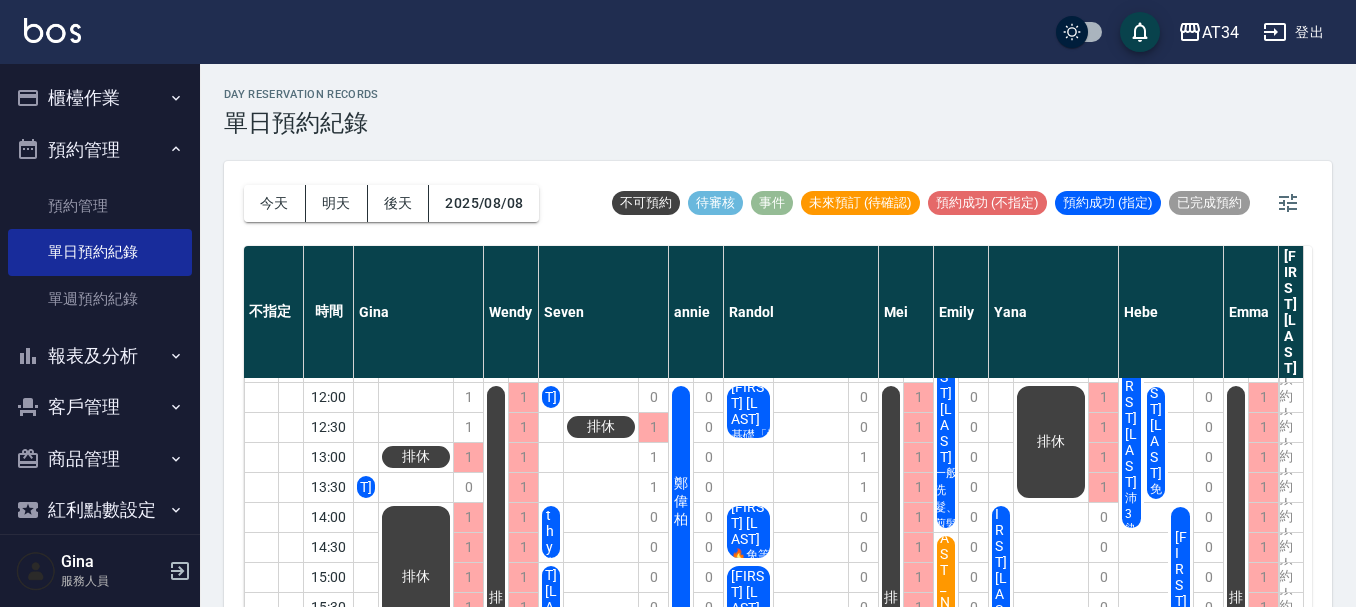 click on "[FIRST] [LAST]" at bounding box center [366, 487] 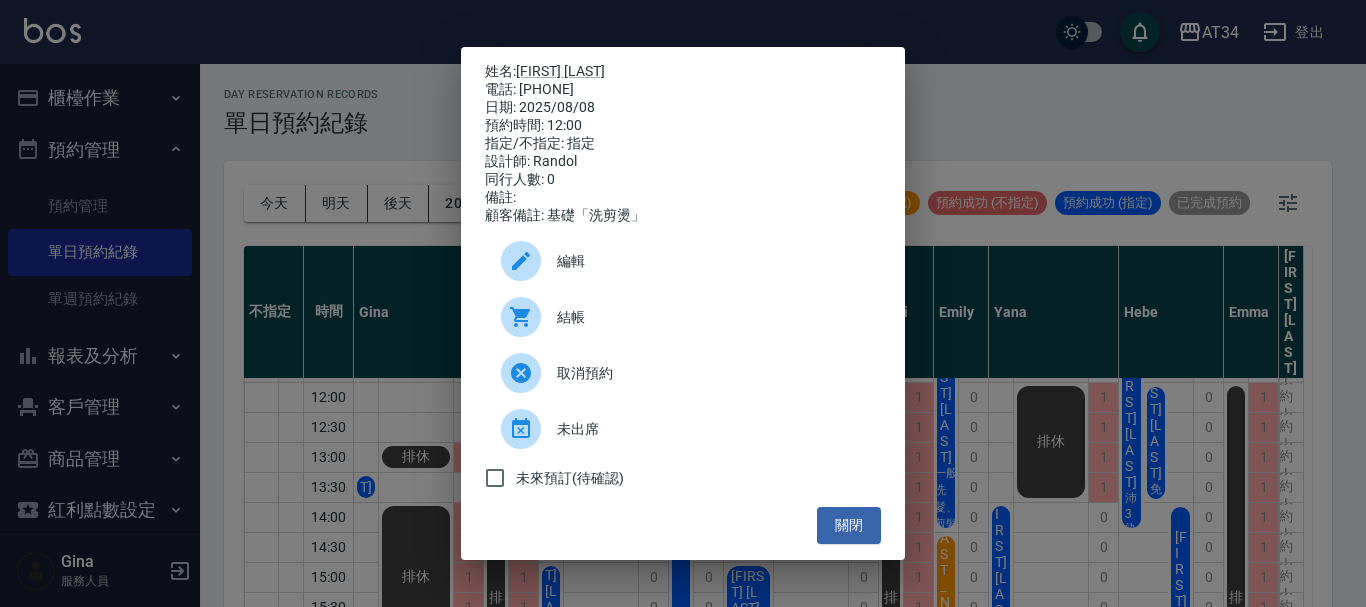 click on "姓名: 黃承陽 電話: [PHONE] 日期: 2025/08/08 預約時間: 12:00 指定/不指定: 指定 設計師: Randol 同行人數: 0 備註: 顧客備註: 基礎「洗剪燙」 編輯 結帳 取消預約 未出席 未來預訂(待確認) 關閉" at bounding box center (683, 303) 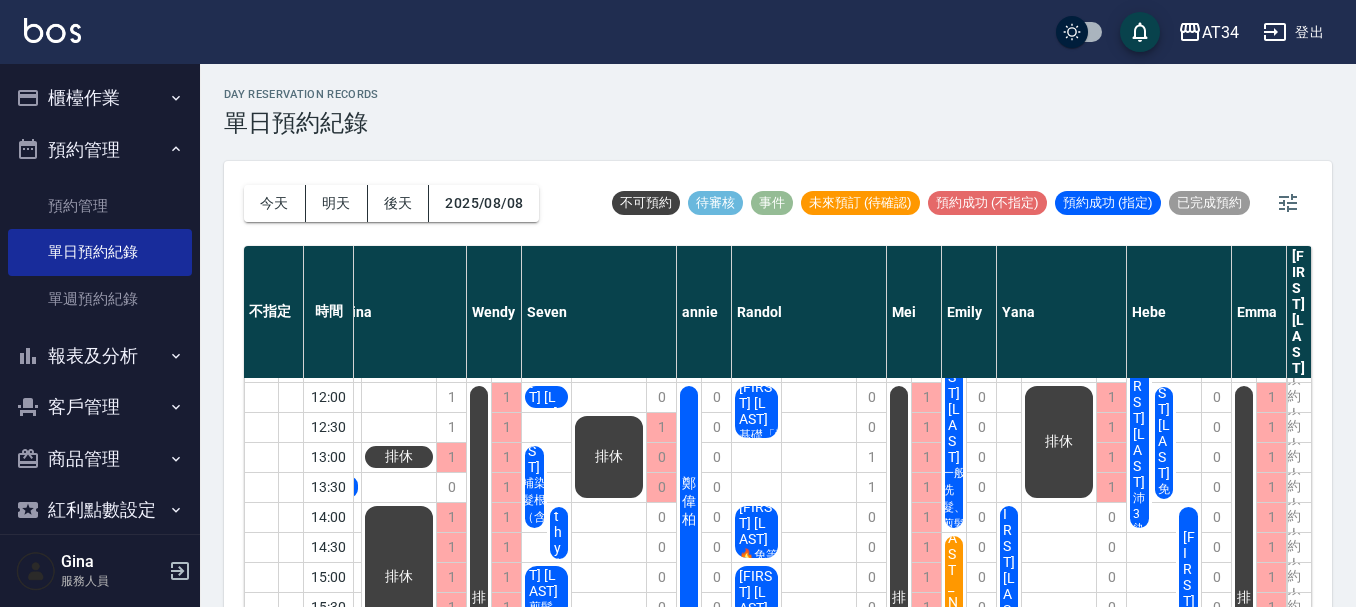 scroll, scrollTop: 56, scrollLeft: 27, axis: both 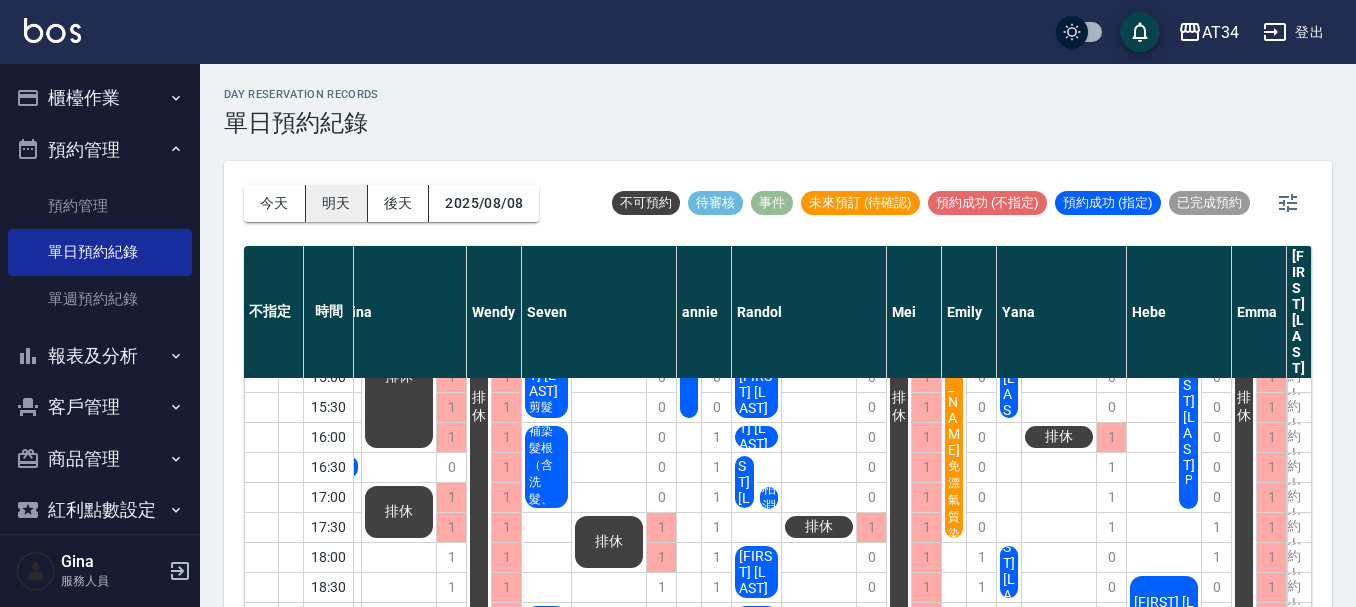 click on "明天" at bounding box center [337, 203] 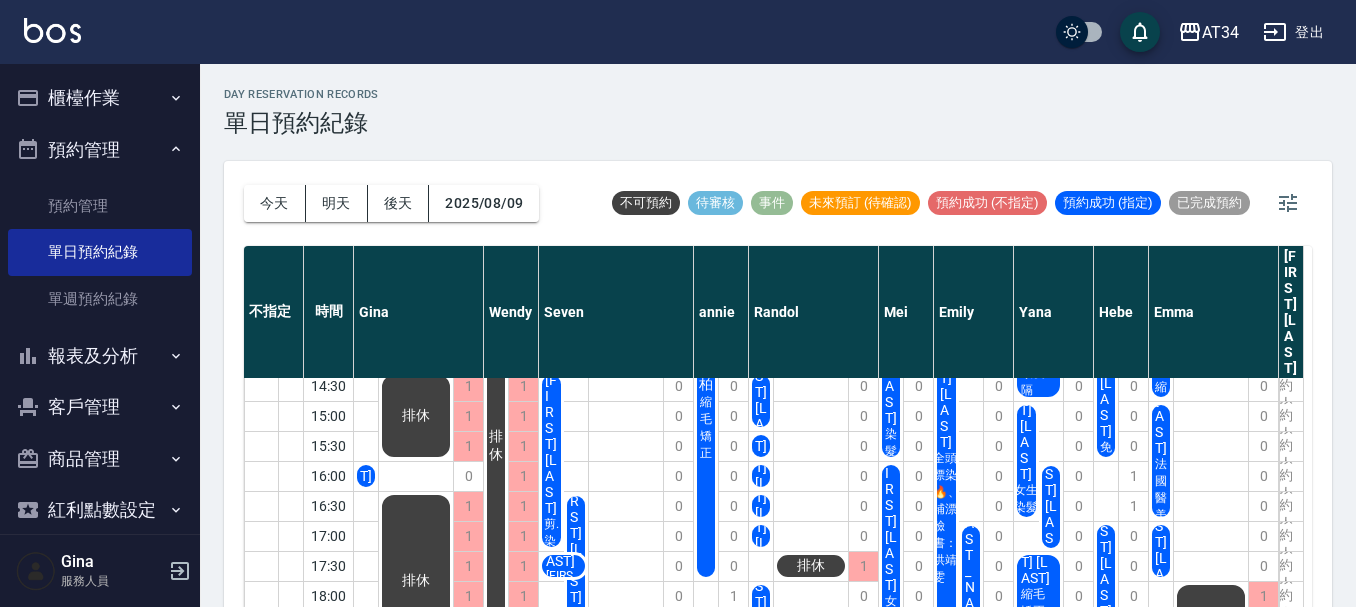 scroll, scrollTop: 300, scrollLeft: 2, axis: both 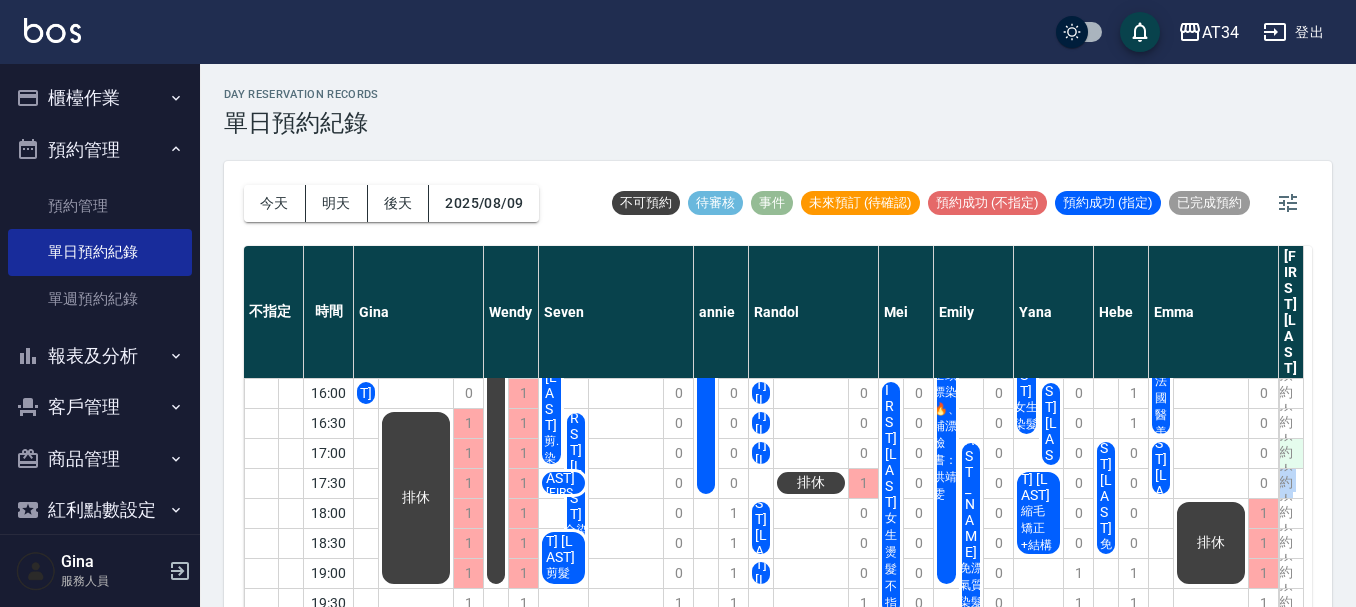 drag, startPoint x: 1299, startPoint y: 428, endPoint x: 1295, endPoint y: 398, distance: 30.265491 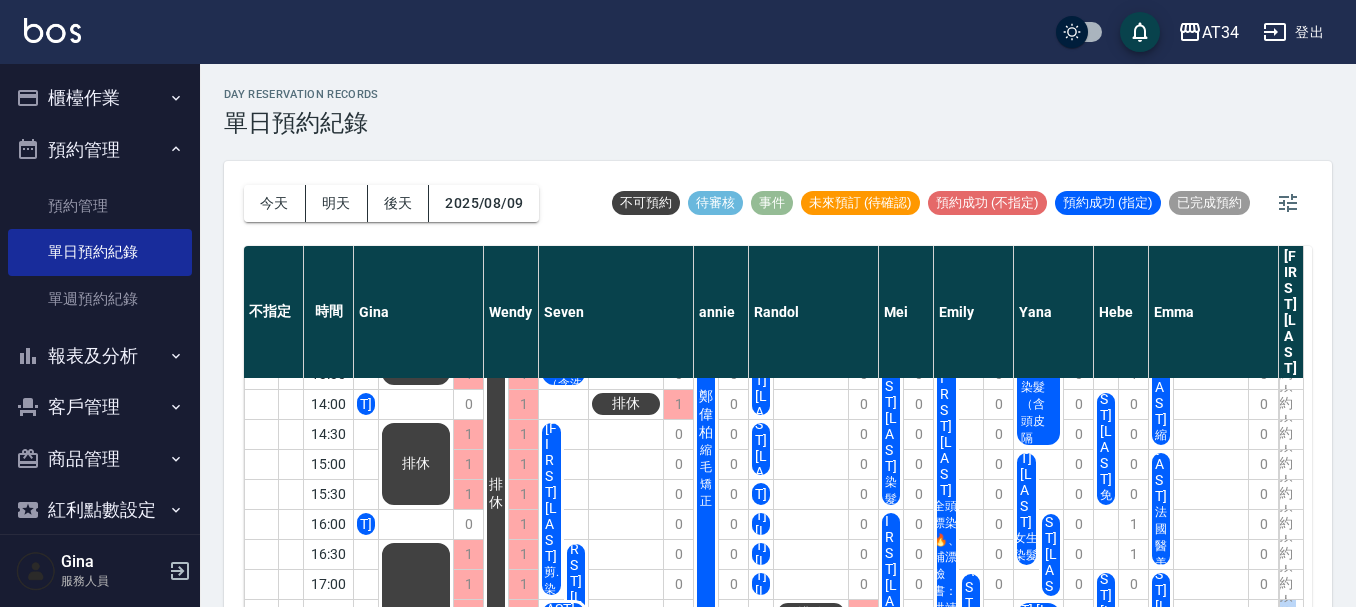 scroll, scrollTop: 160, scrollLeft: 2, axis: both 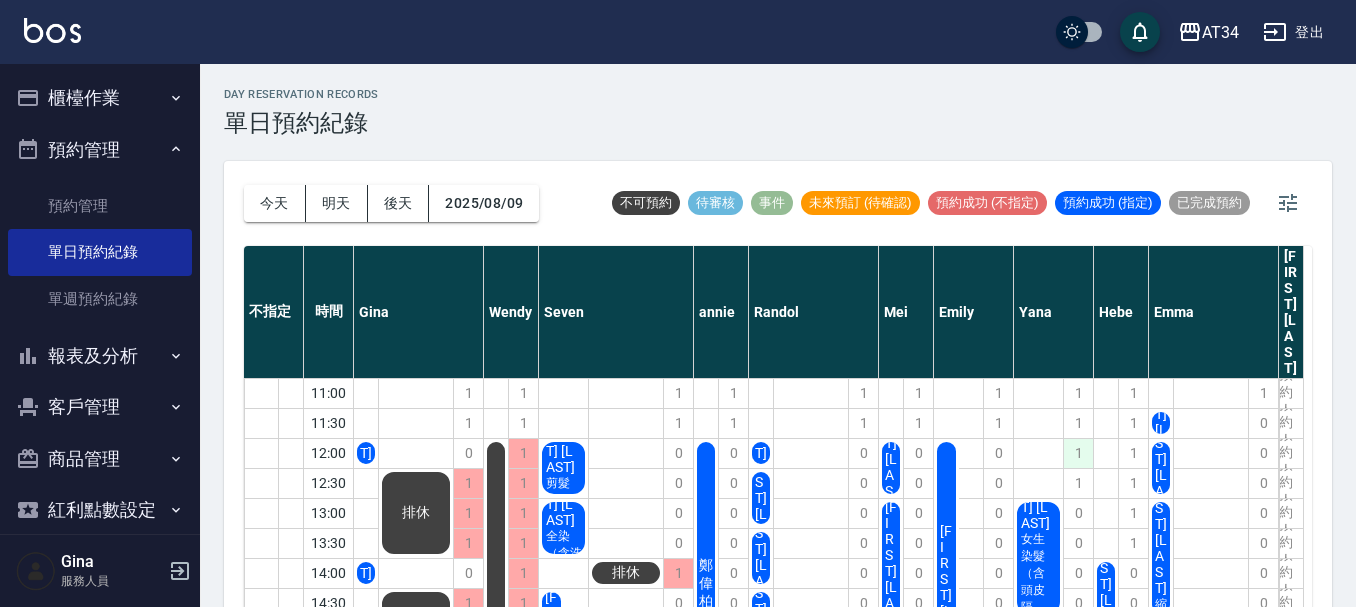 click on "1" at bounding box center (1078, 453) 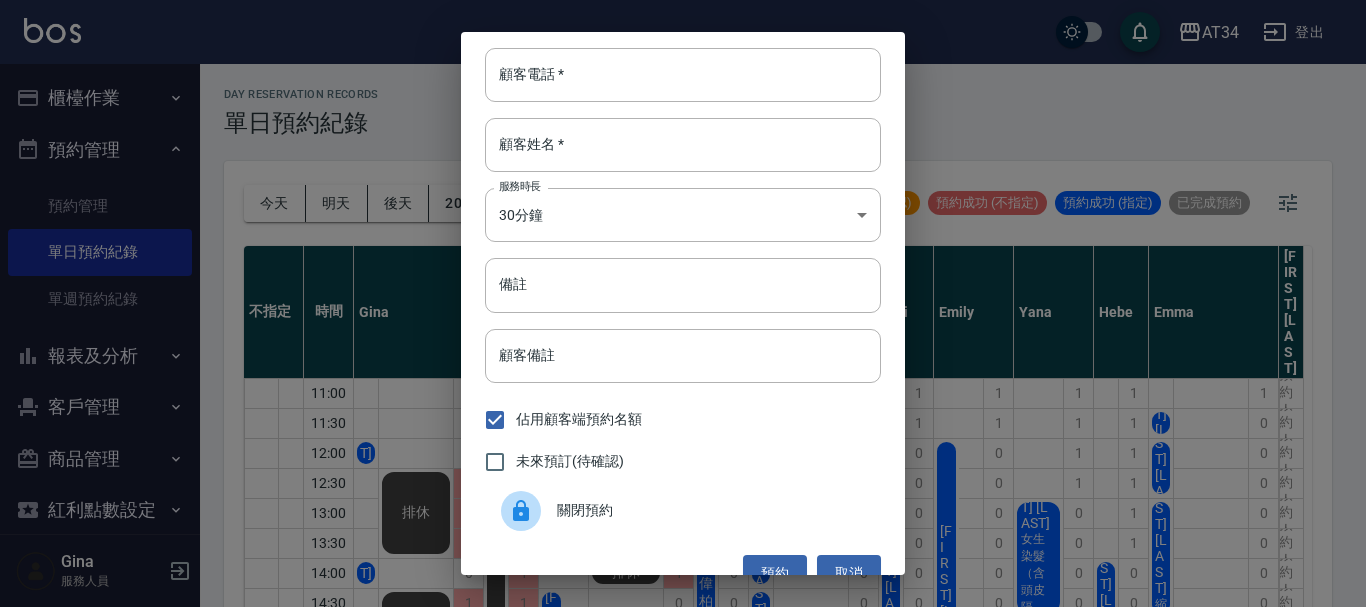 click on "顧客電話   * 顧客電話   * 顧客姓名   * 顧客姓名   * 服務時長 30分鐘 1 服務時長 備註 備註 顧客備註 顧客備註 佔用顧客端預約名額 未來預訂(待確認) 關閉預約 預約 取消" at bounding box center [683, 303] 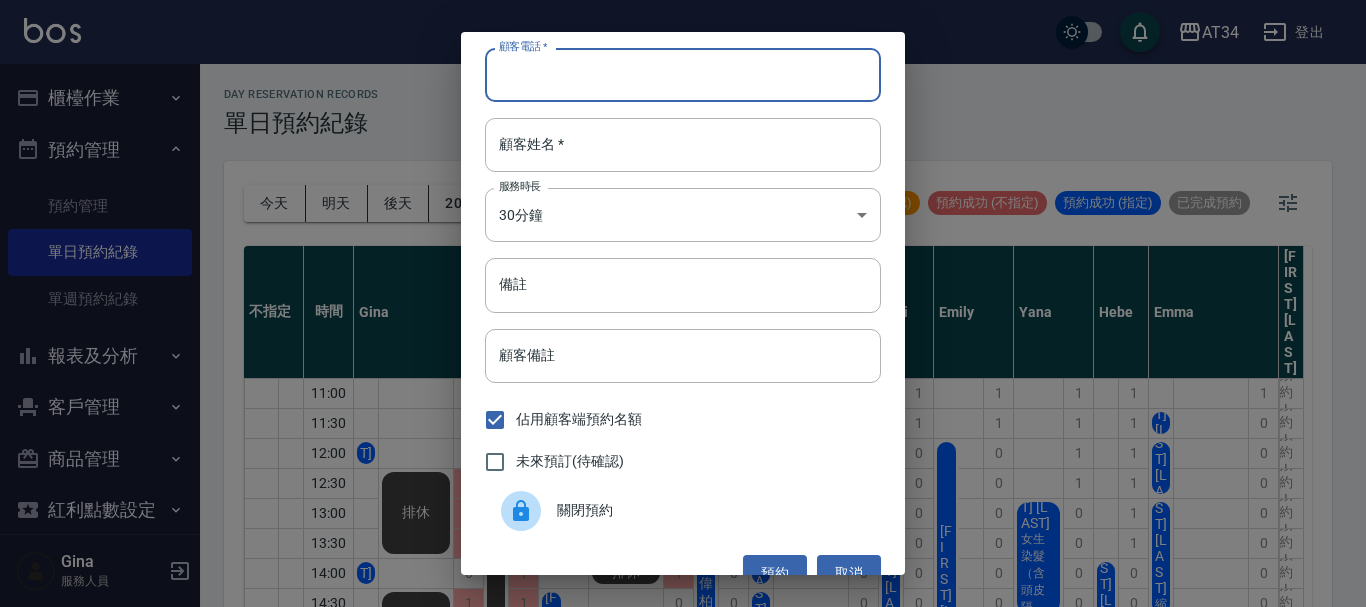click on "顧客電話   *" at bounding box center (683, 75) 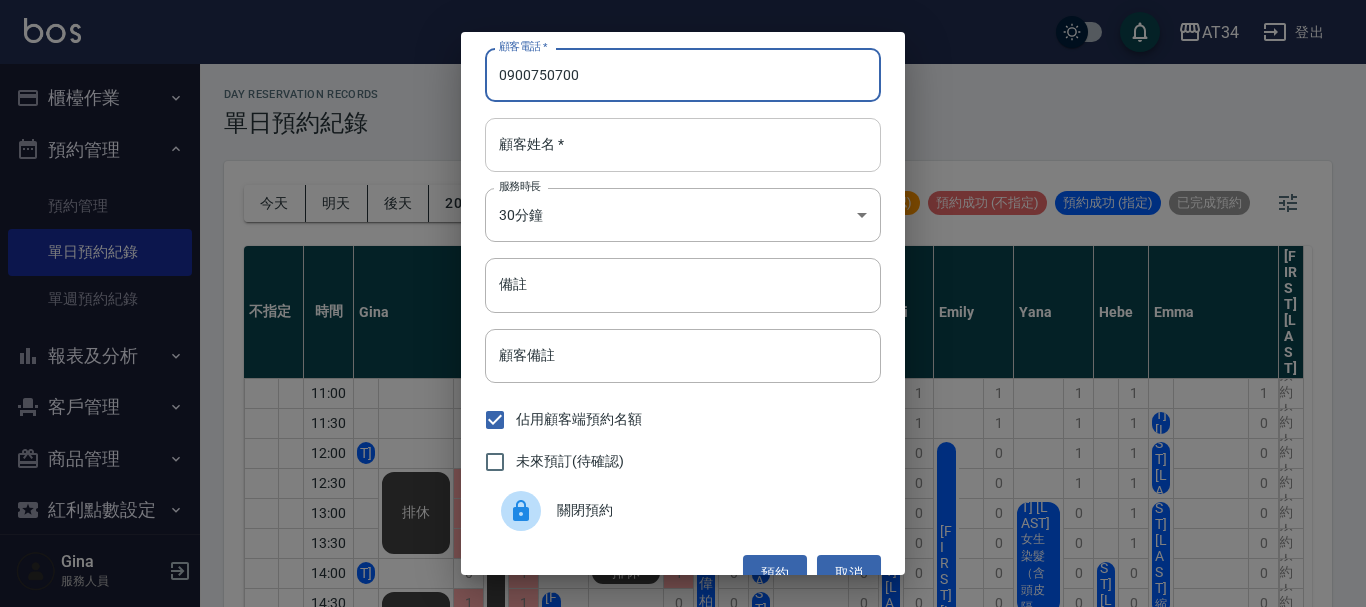 type on "0900750700" 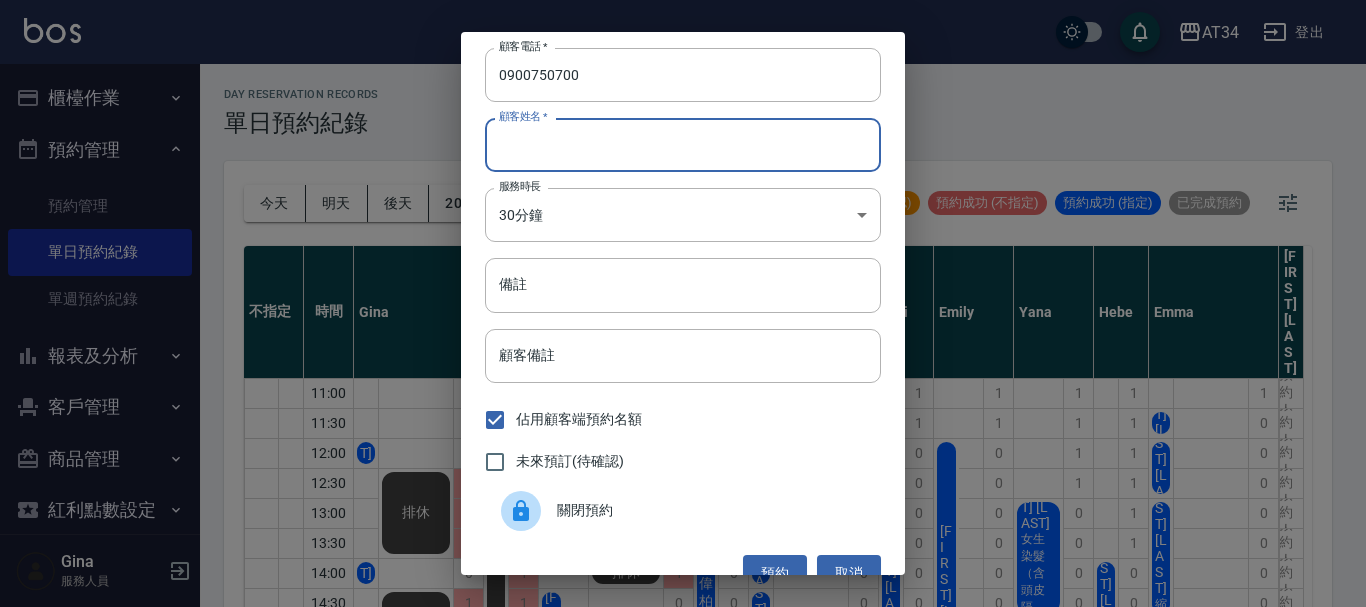 click on "顧客姓名   *" at bounding box center [683, 145] 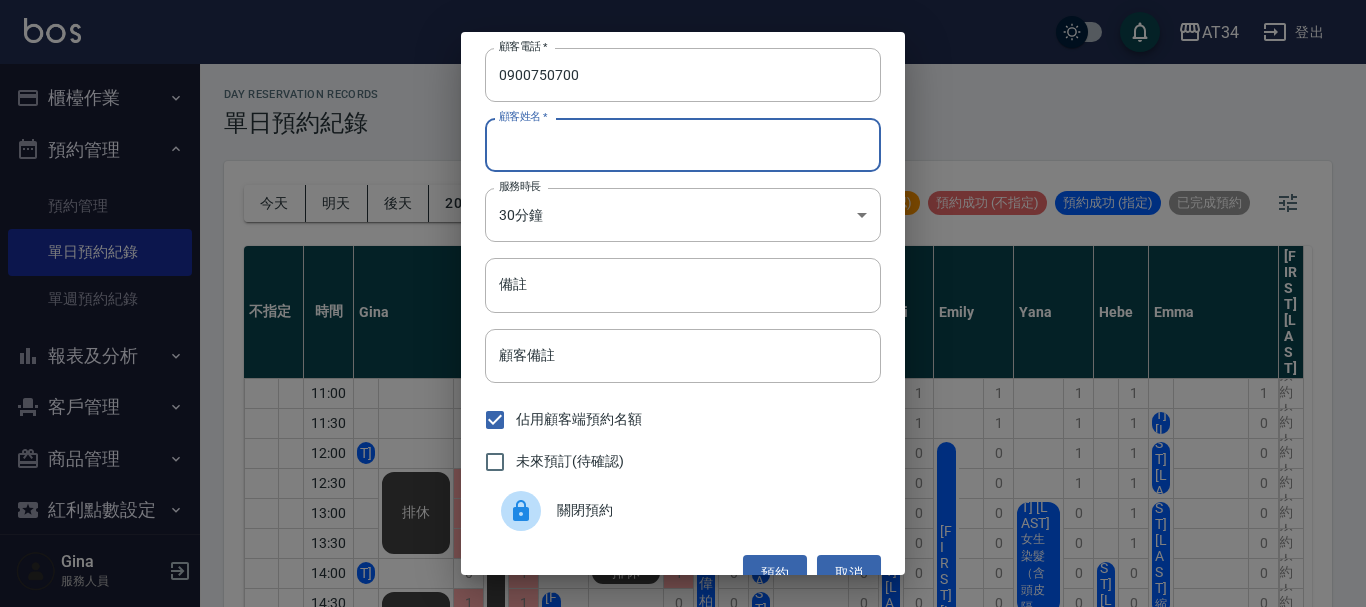 type on "x" 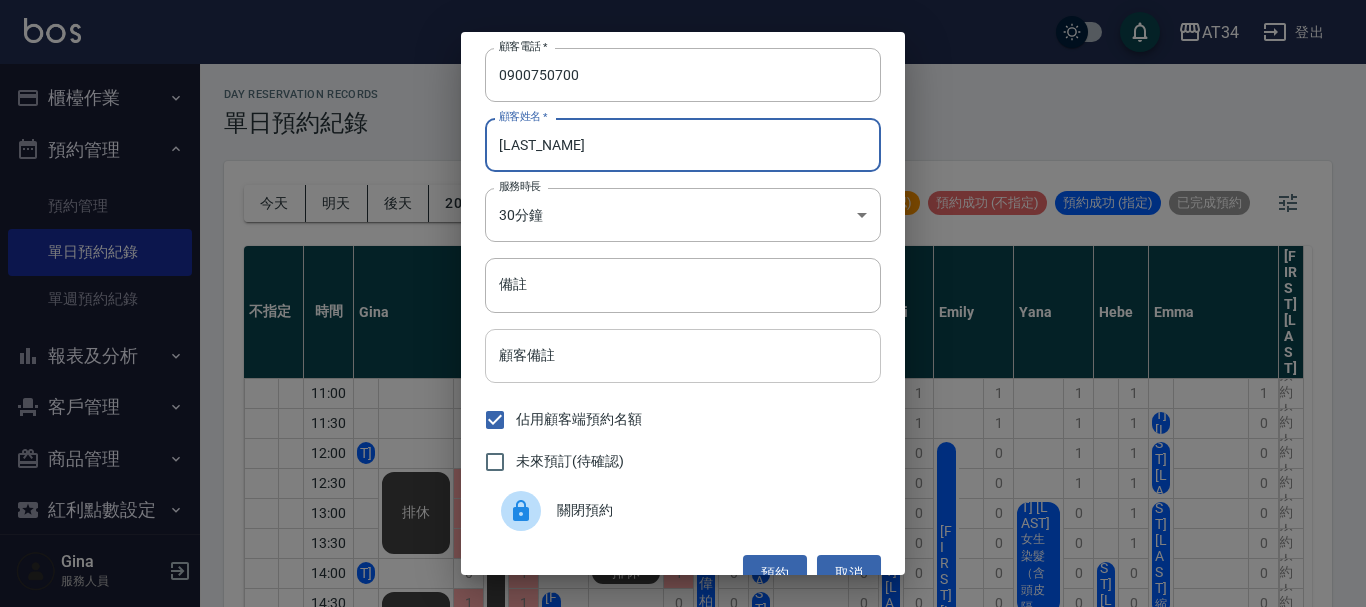 type on "[LAST_NAME]" 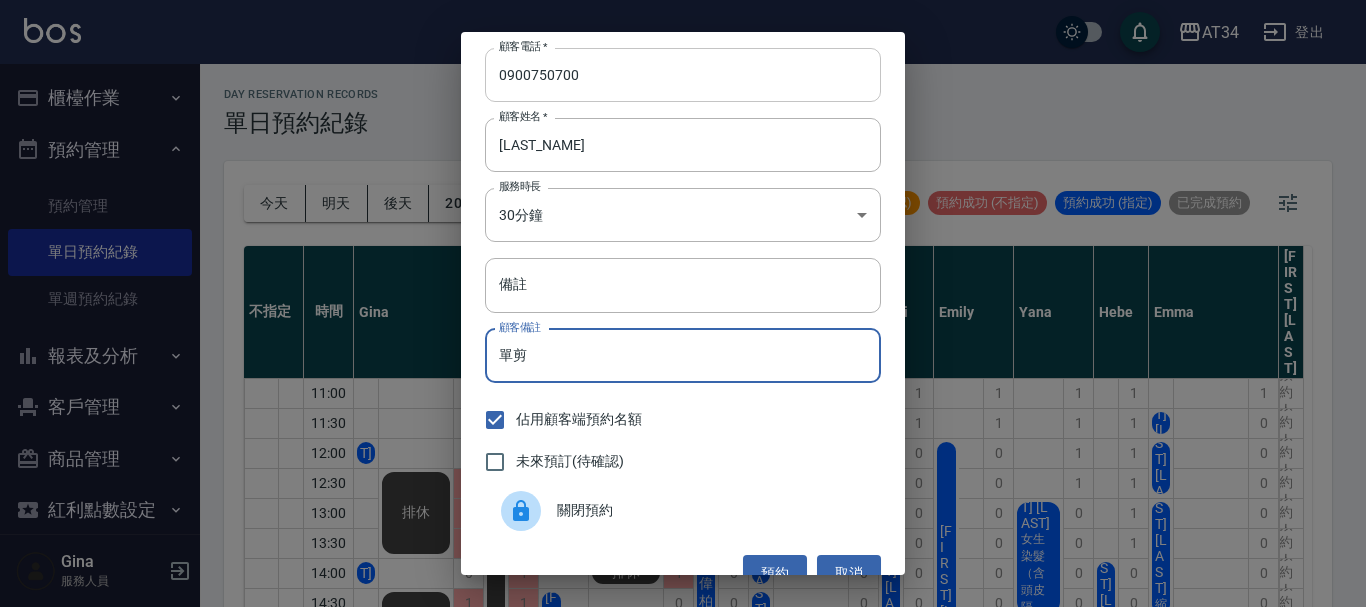 type on "單剪" 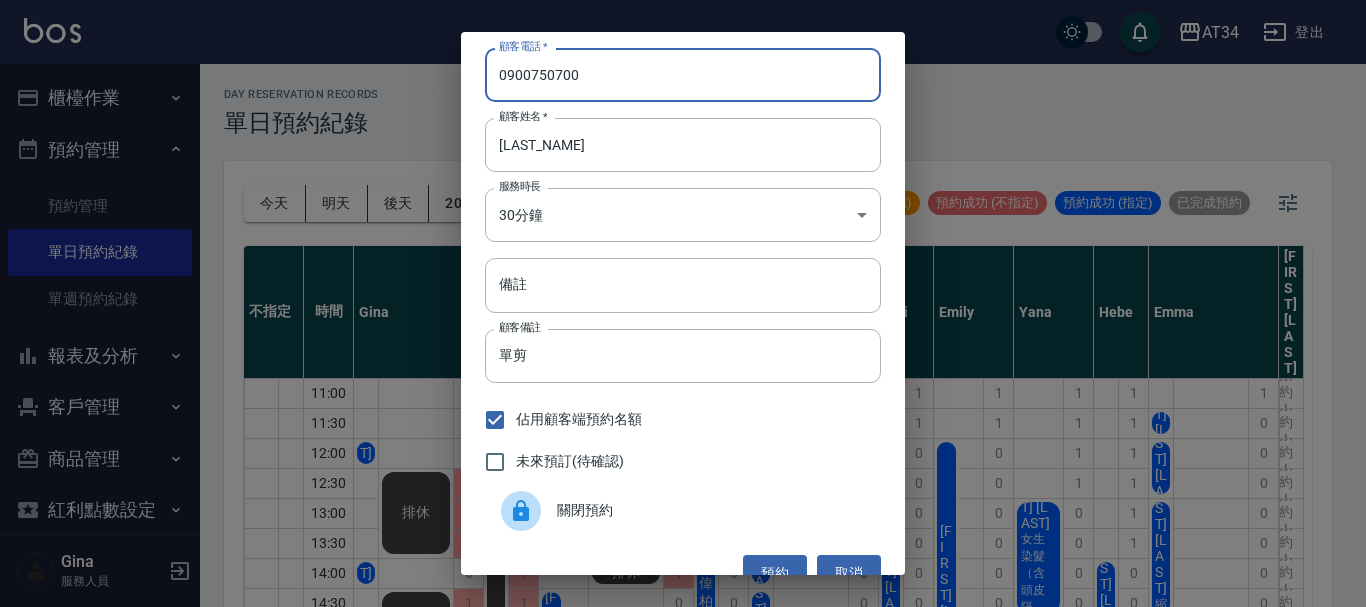 click on "0900750700" at bounding box center [683, 75] 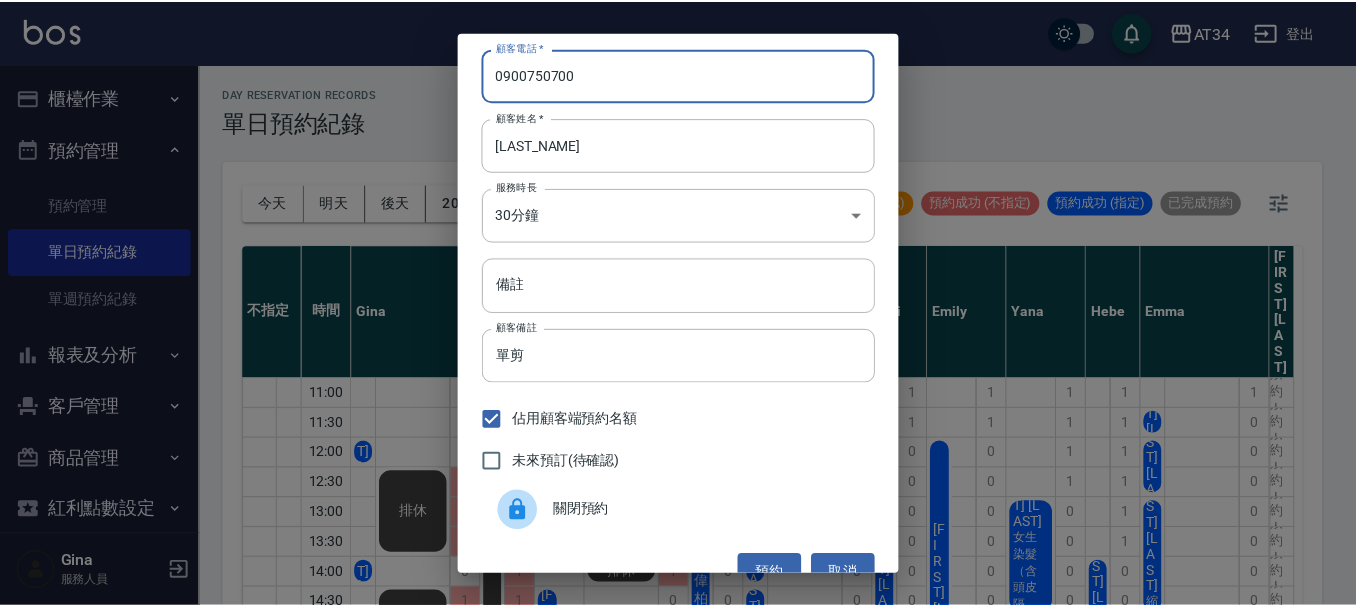 scroll, scrollTop: 32, scrollLeft: 0, axis: vertical 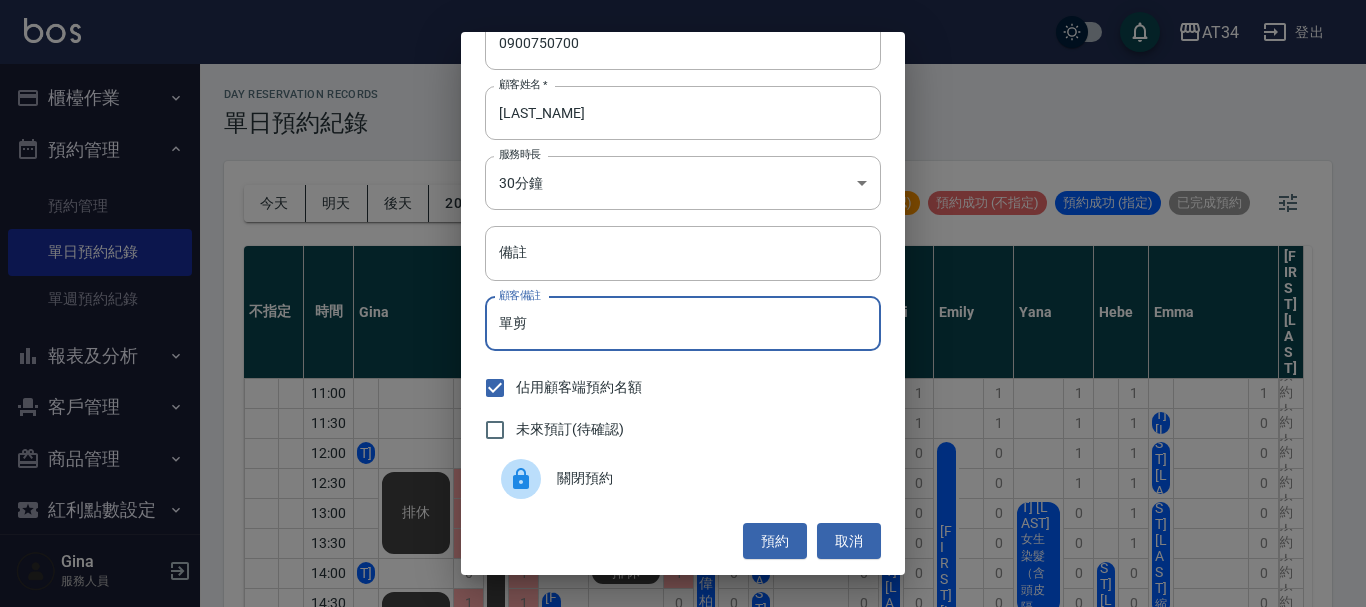 click on "單剪" at bounding box center [683, 324] 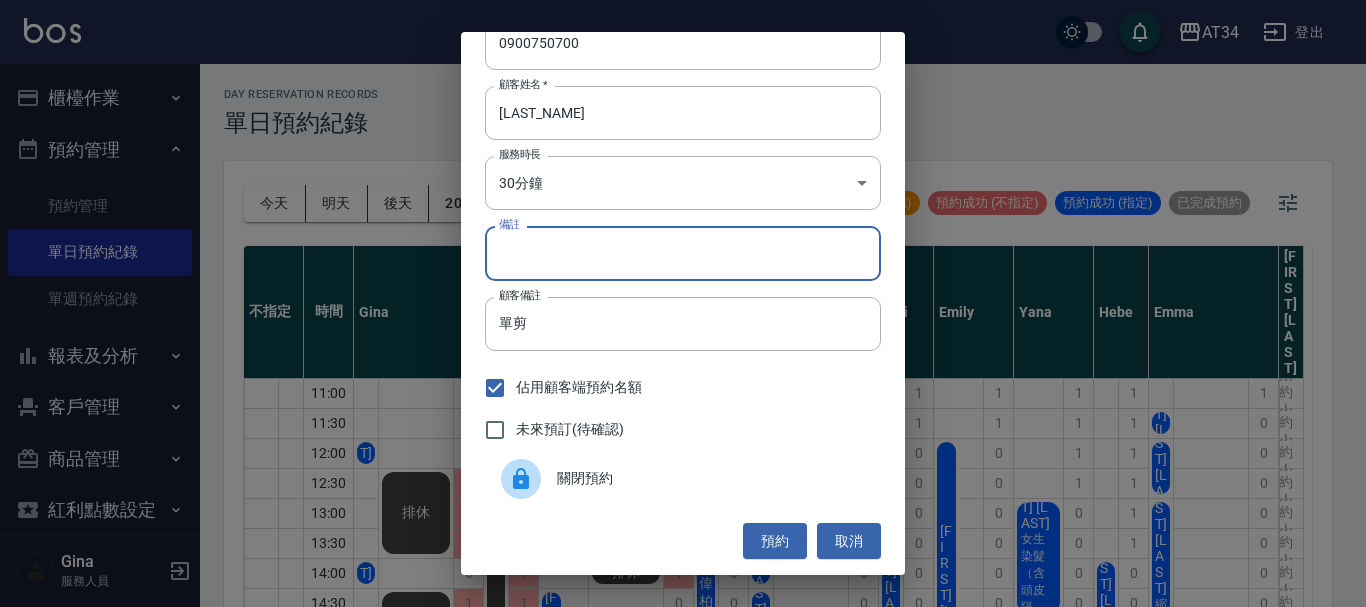 click on "備註" at bounding box center (683, 253) 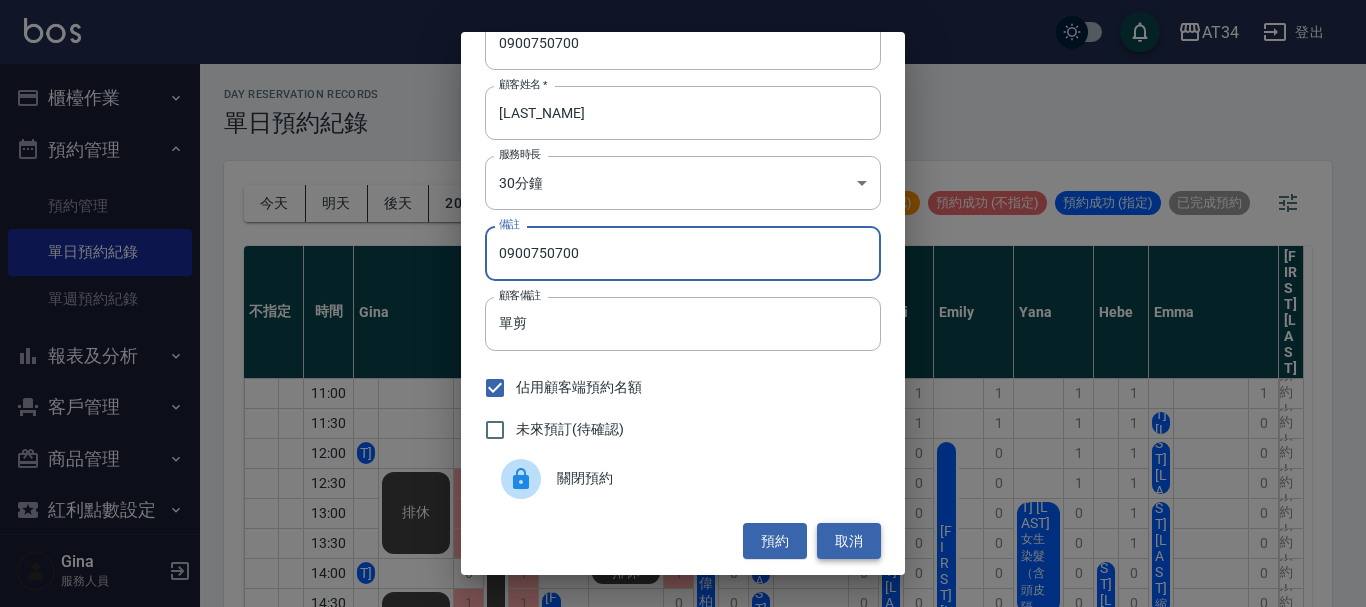 type on "0900750700" 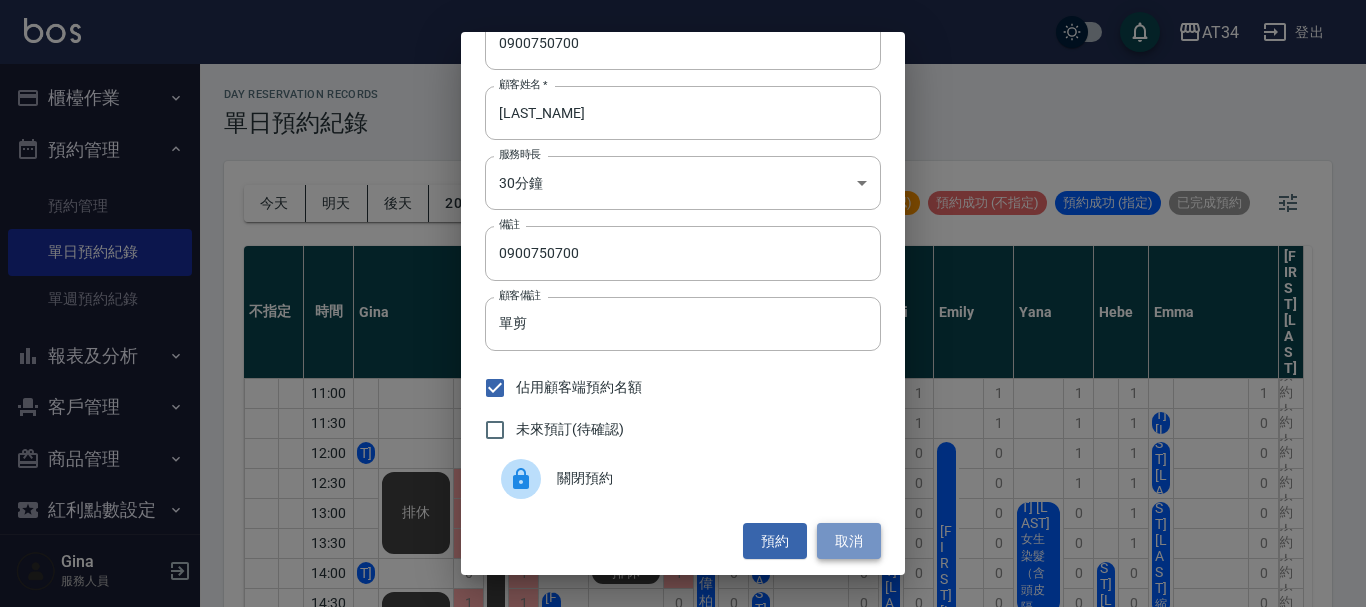 click on "取消" at bounding box center (849, 541) 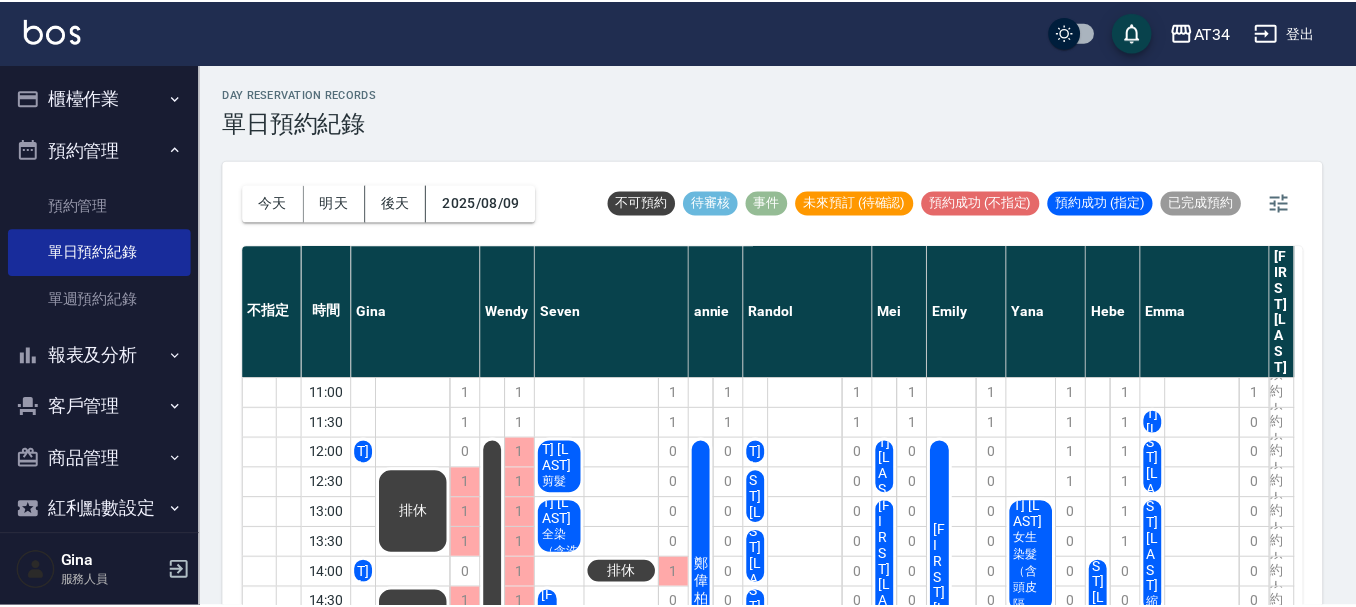 scroll, scrollTop: 0, scrollLeft: 0, axis: both 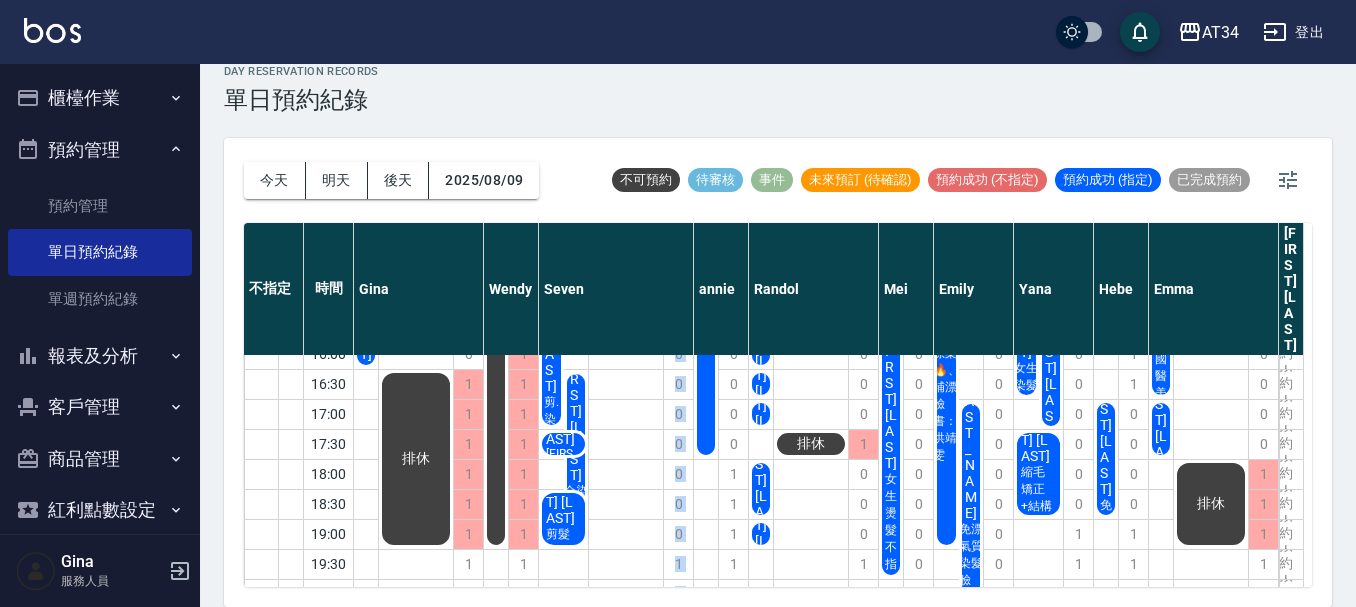 drag, startPoint x: 680, startPoint y: 594, endPoint x: 630, endPoint y: 598, distance: 50.159744 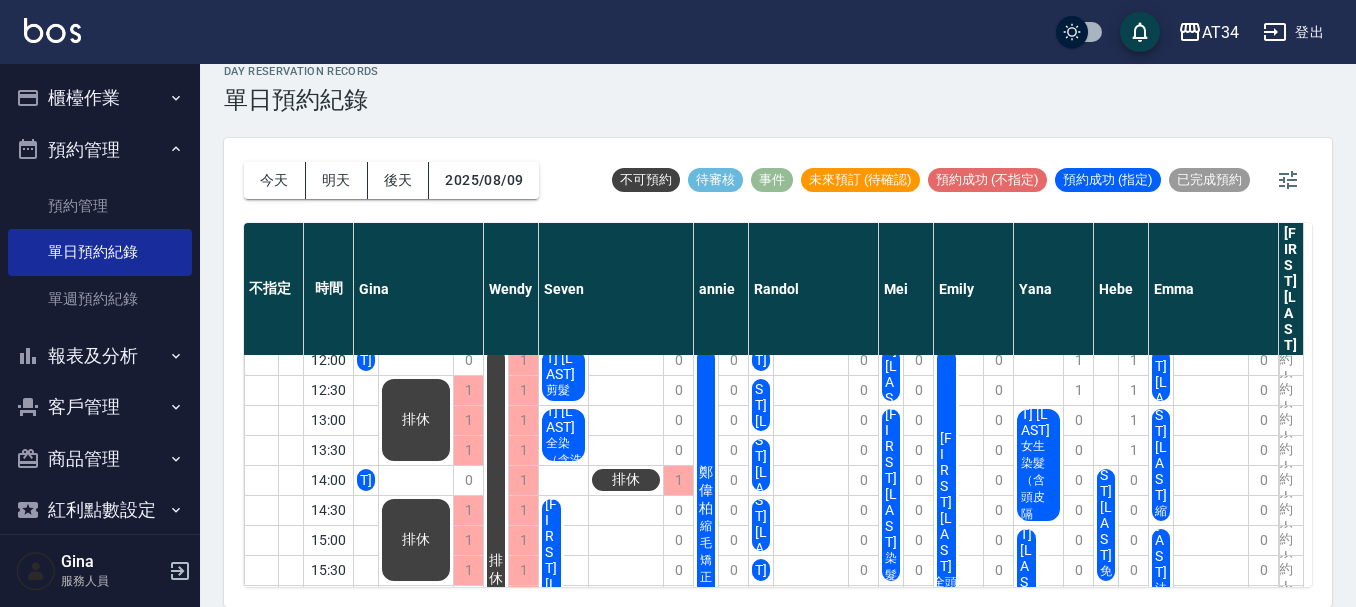 scroll, scrollTop: 100, scrollLeft: 2, axis: both 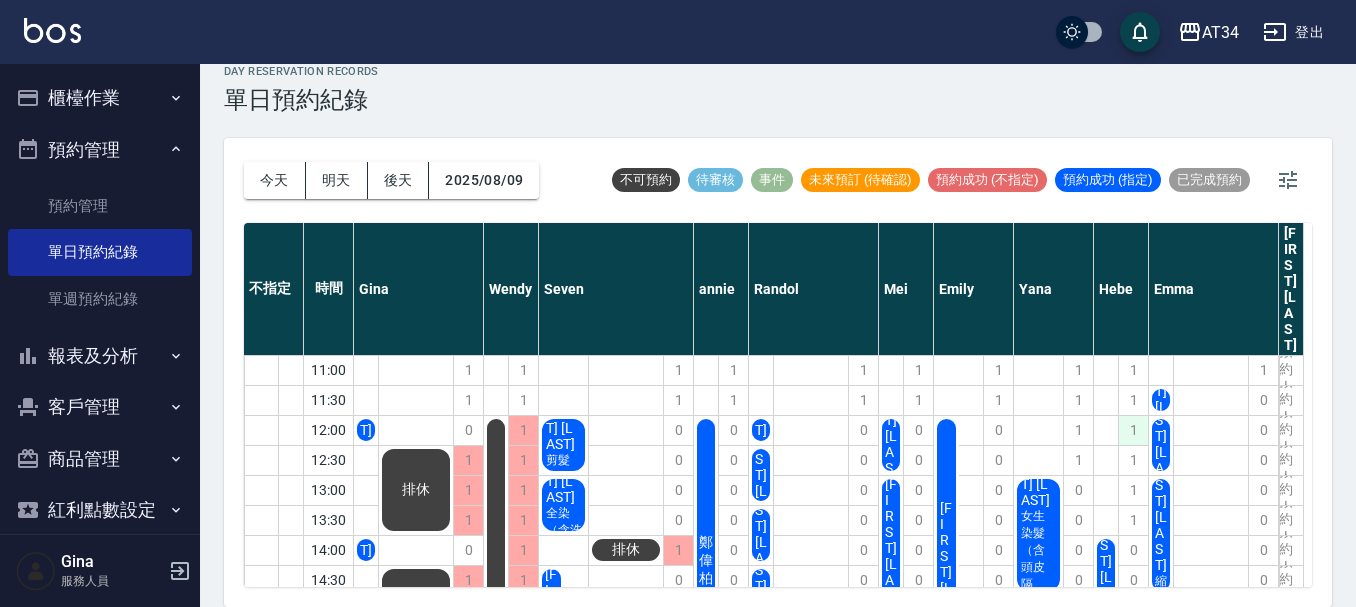click on "1" at bounding box center (1133, 430) 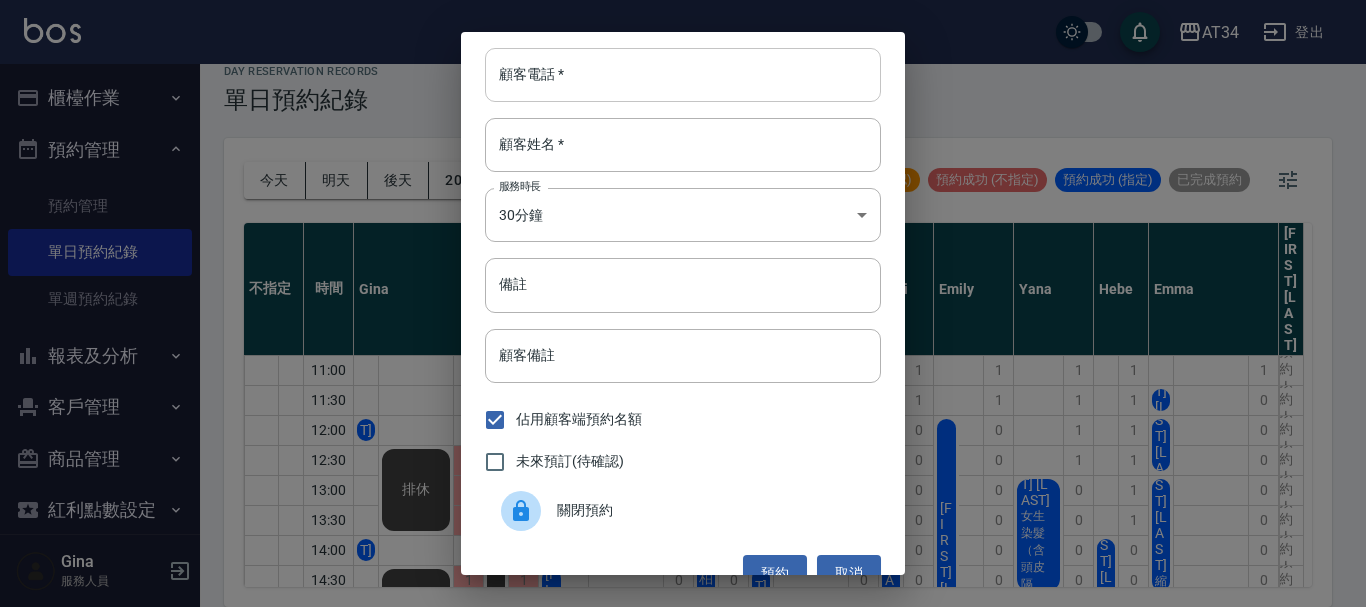 click on "顧客電話   *" at bounding box center (683, 75) 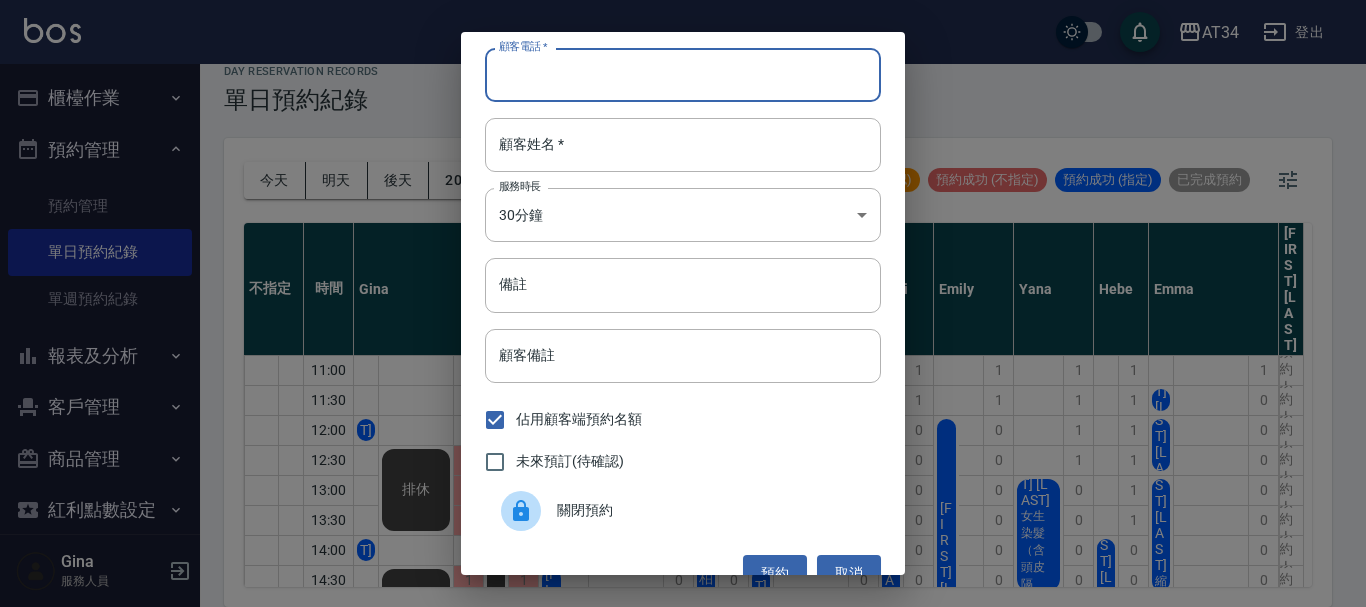 paste on "0900750700" 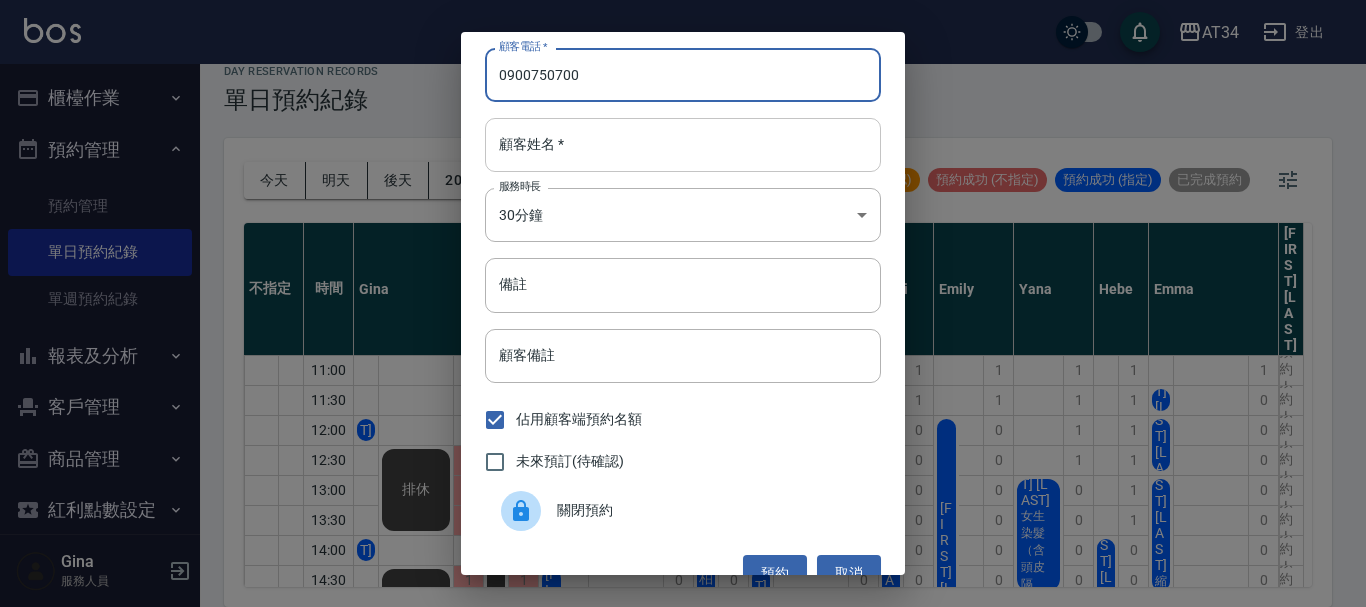 type on "0900750700" 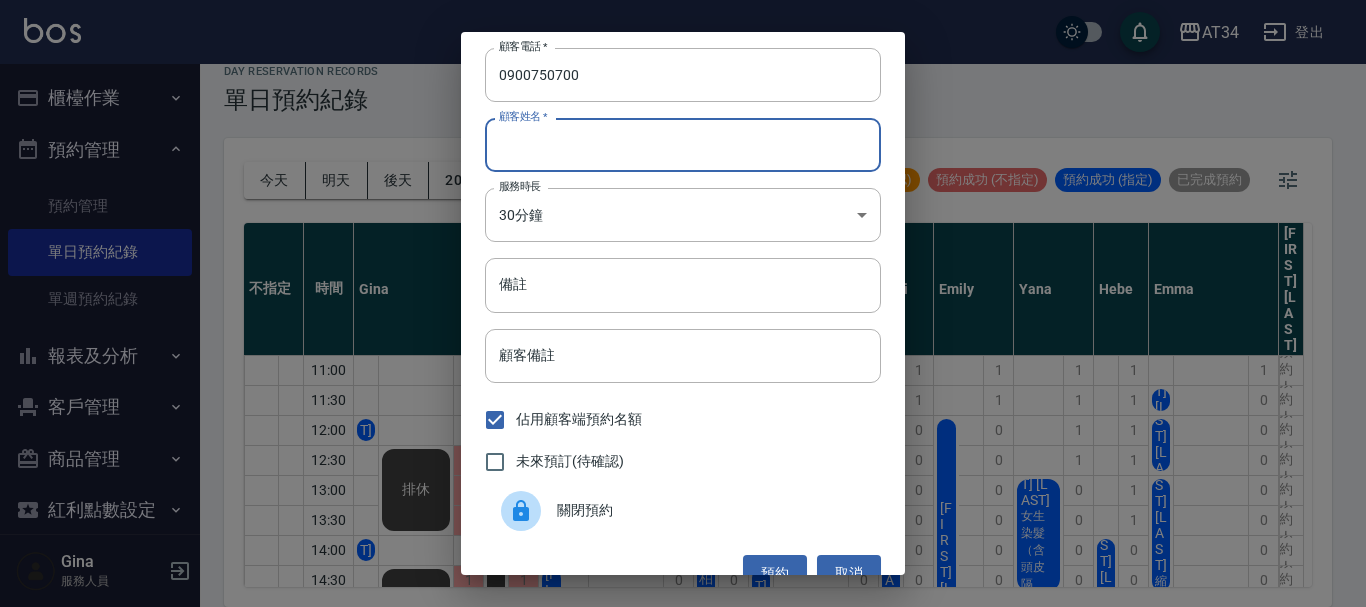 click on "顧客姓名   *" at bounding box center (683, 145) 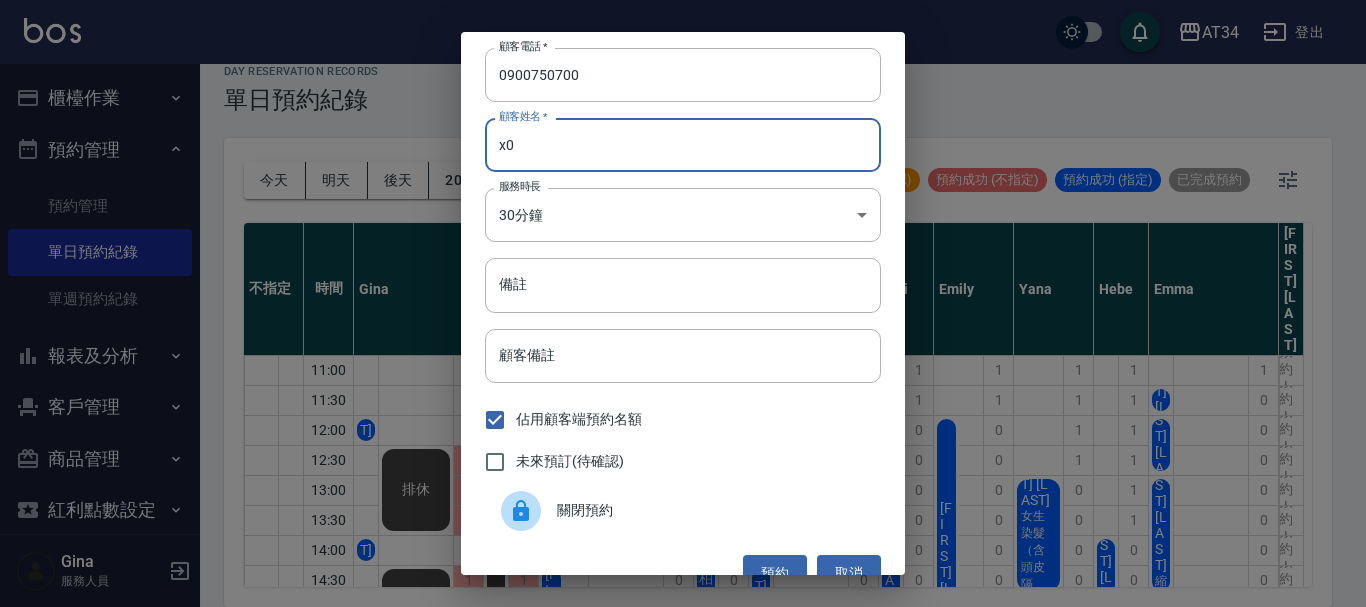 type on "x" 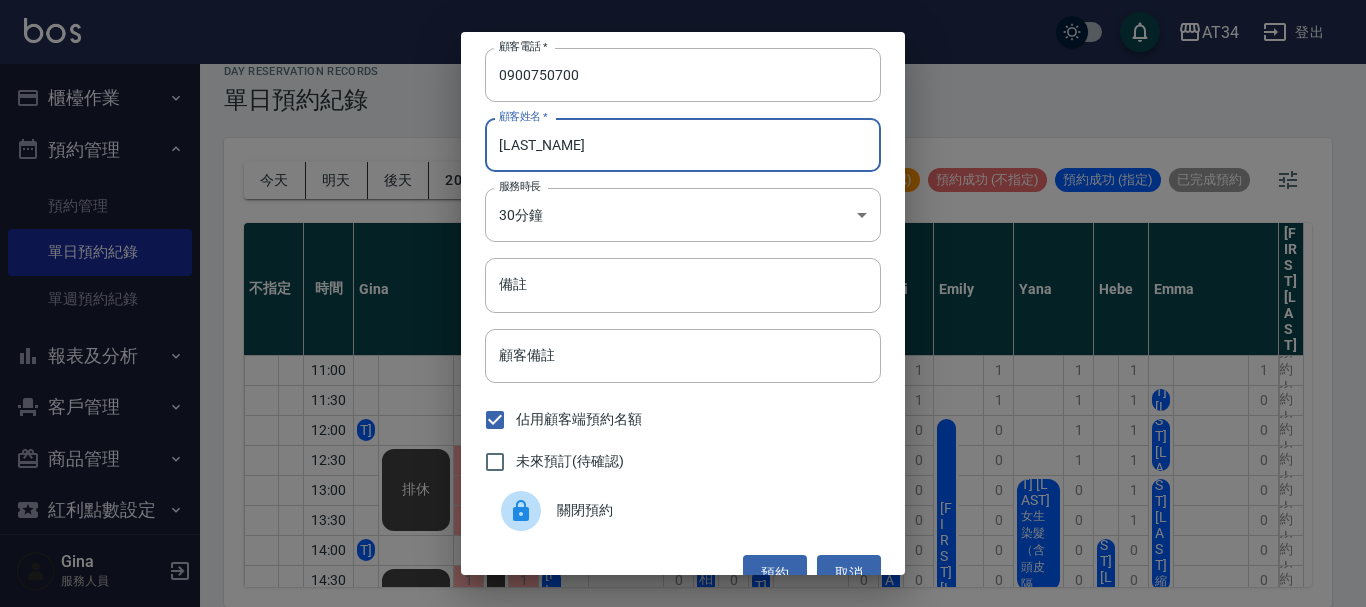 type on "[LAST_NAME]" 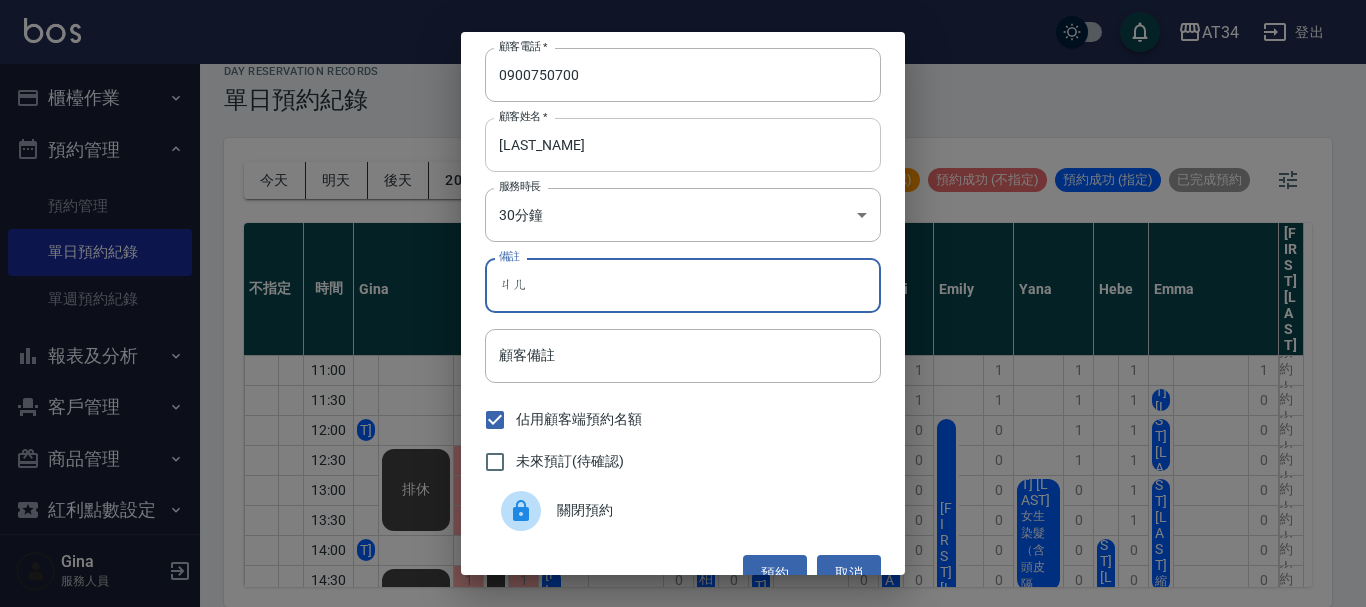 type on "ㄐ" 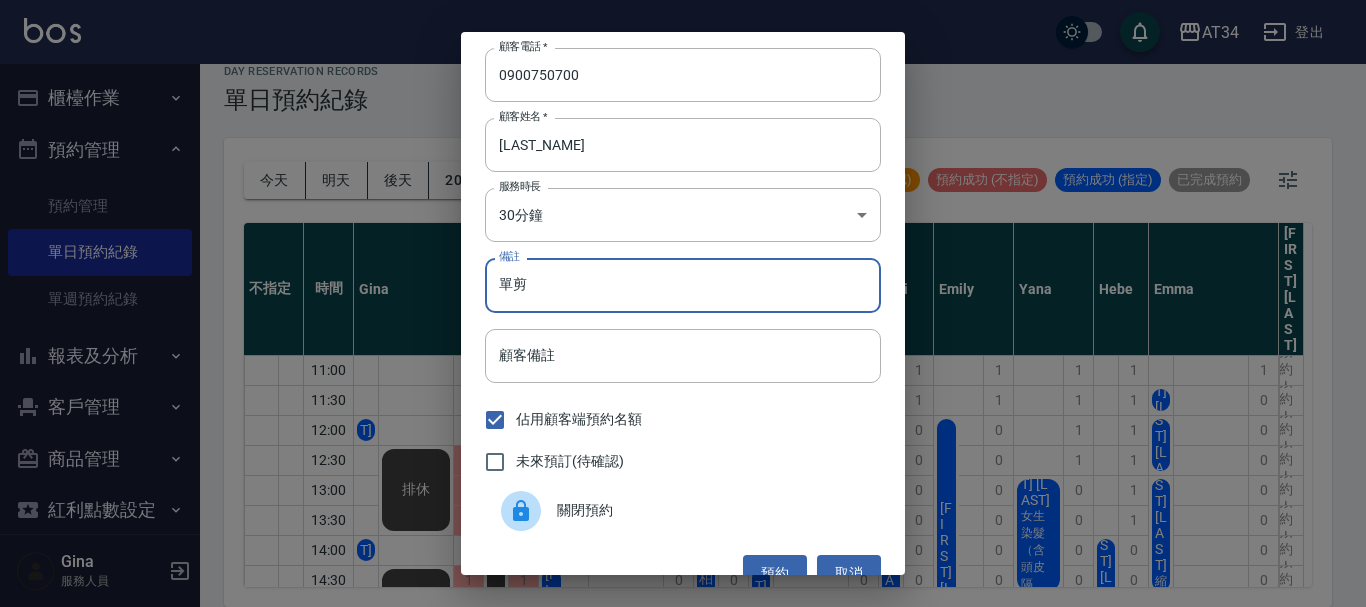 type on "單剪" 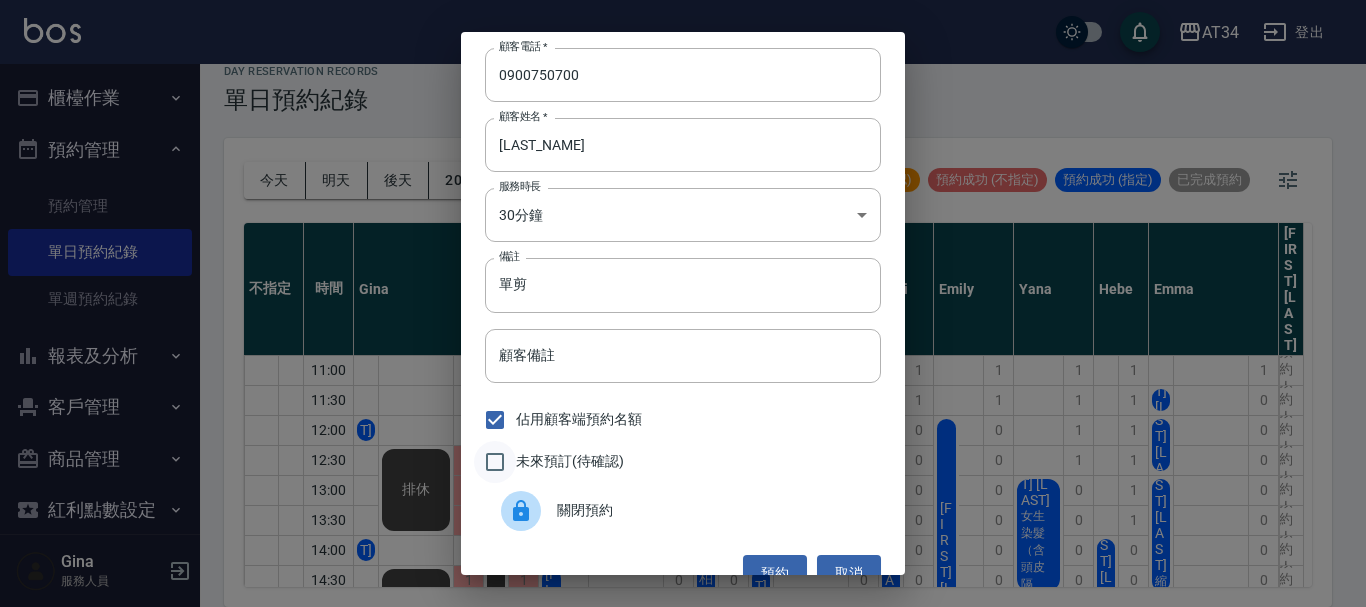 drag, startPoint x: 582, startPoint y: 184, endPoint x: 496, endPoint y: 461, distance: 290.0431 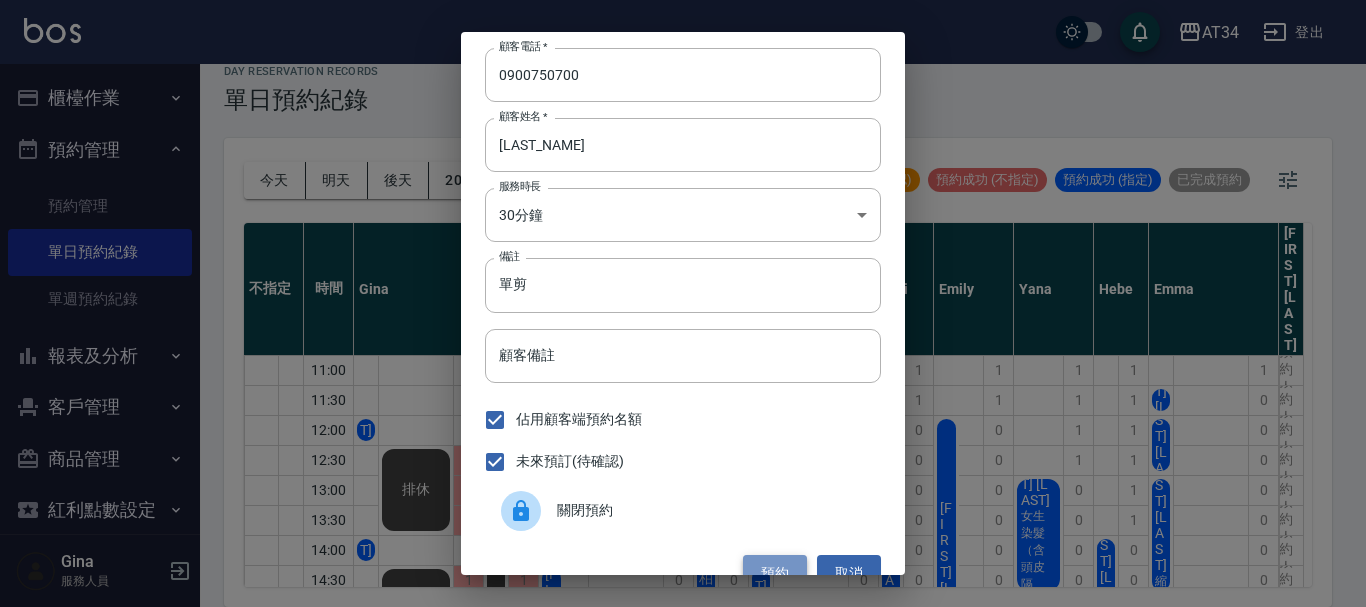 click on "預約" at bounding box center (775, 573) 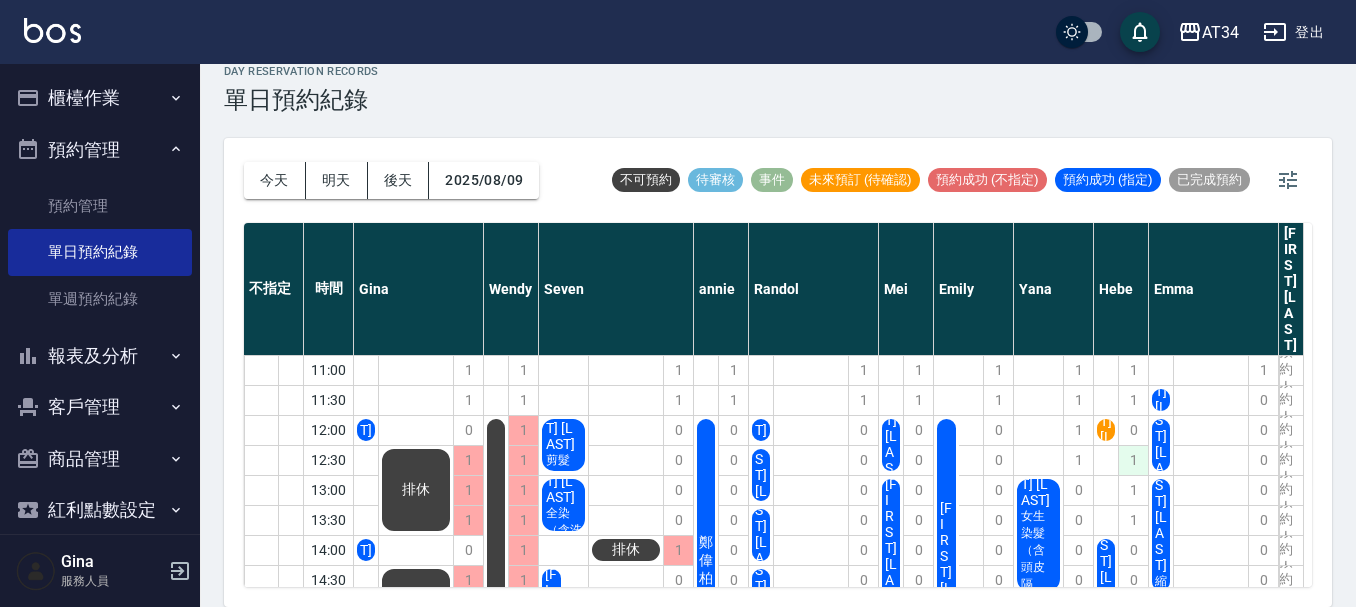 click on "1" at bounding box center (1133, 460) 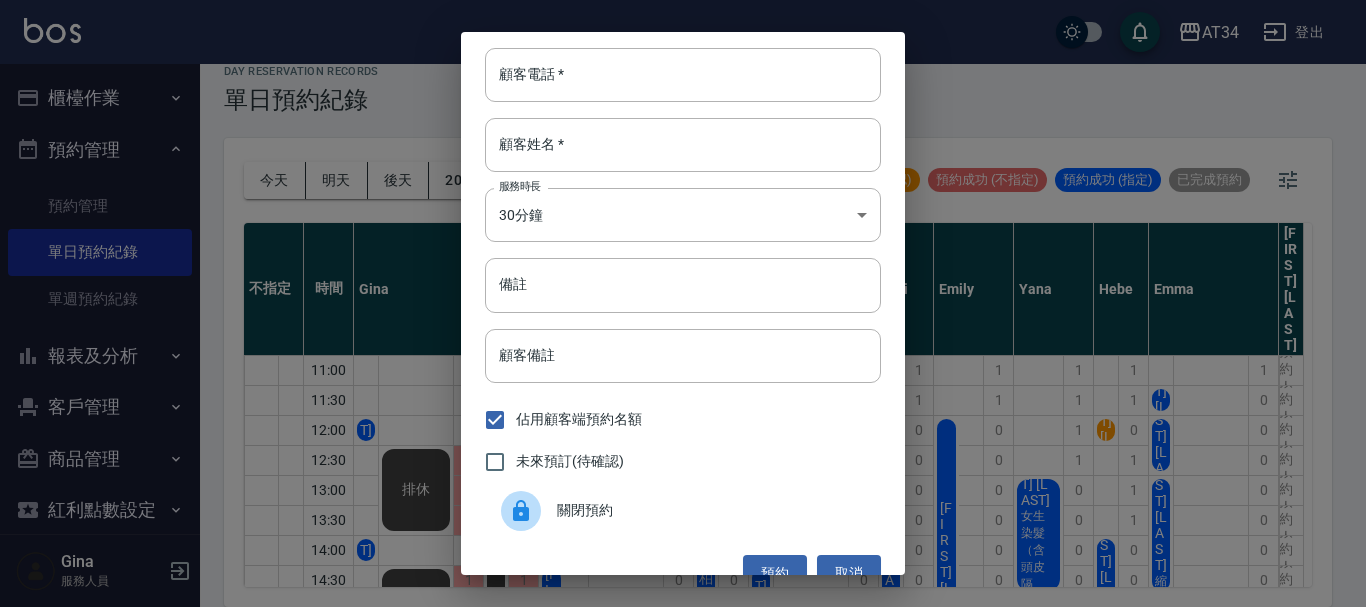 click at bounding box center [521, 511] 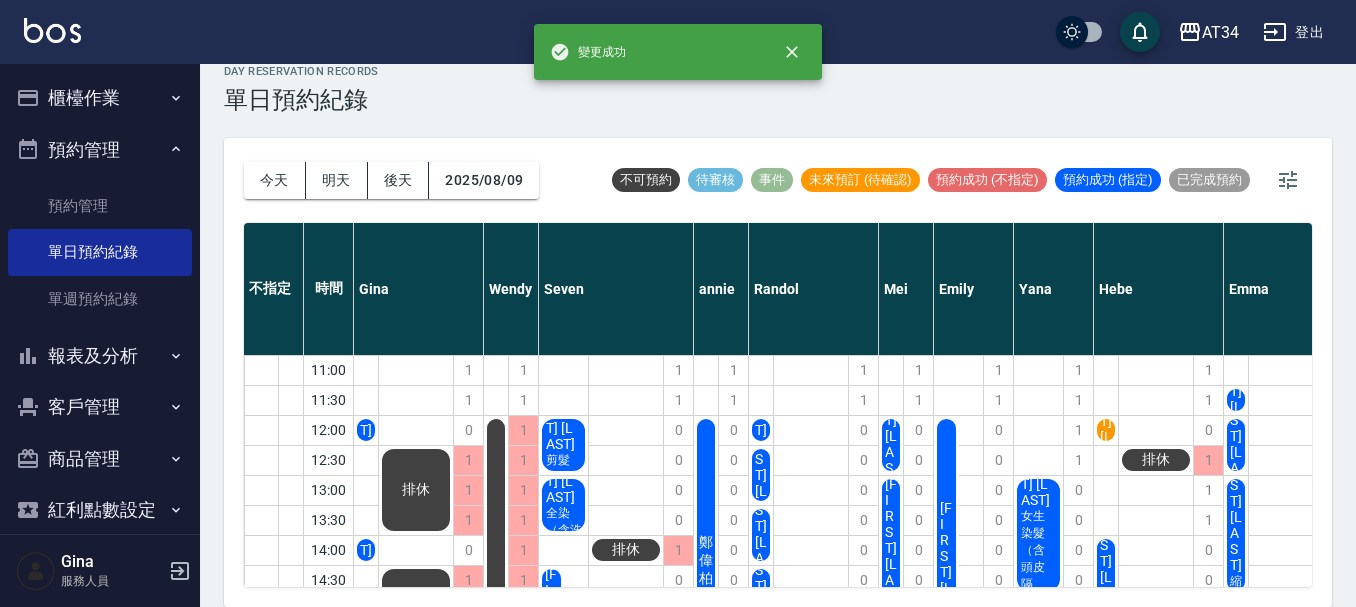 click on "day Reservation records 單日預約紀錄 今天 明天 後天 2025/08/08 不可預約 待審核 事件 未來預訂 (待確認) 預約成功 (不指定) 預約成功 (指定) 已完成預約 不指定 時間 Gina Wendy Seven annie Randol Mei Emily Yana Hebe Emma 曾若芸 11:00 11:30 12:00 12:30 13:00 13:30 14:00 14:30 15:00 15:30 16:00 16:30 17:00 17:30 18:00 18:30 19:00 19:30 1 1 1 1 1 0 1 1 1 1 1 0 1 1 1 1 1 1 陳雅玲 王宣喻 O 排休 排休 排休 1 1 1 1 1 1 1 1 1 1 1 1 1 1 1 1 1 1 排休 1 1 0 1 1 1 0 0 0 0 0 0 0 1 1 1 0 0 陳奕伶 kathy 剪髮（含洗） 李燕如 剪髮（含洗） 吳凱莉 補染髮根（含洗髮、頭皮隔離） 陳經瑋 剪髮（含洗） 排休 排休 1 1 0 0 0 0 0 0 0 0 1 1 1 1 1 1 1 1 鄭偉柏 1 1 0 0 0 0 0 0 0 0 0 0 0 1 0 0 0 1黃承陽 基礎「洗剪燙」 黃麒文 剪（含洗）、燙瀏海/壓貼燙 葉瑞驊 🔥免等兩天洗髮「洗剪燙定型」 陳昱翰 傅千祐 洗髮 林瑞智 陳柏淵 剪（含洗） 林哲雄 陳鍏弘 排休 1 1 1 1 1 1" at bounding box center (778, 324) 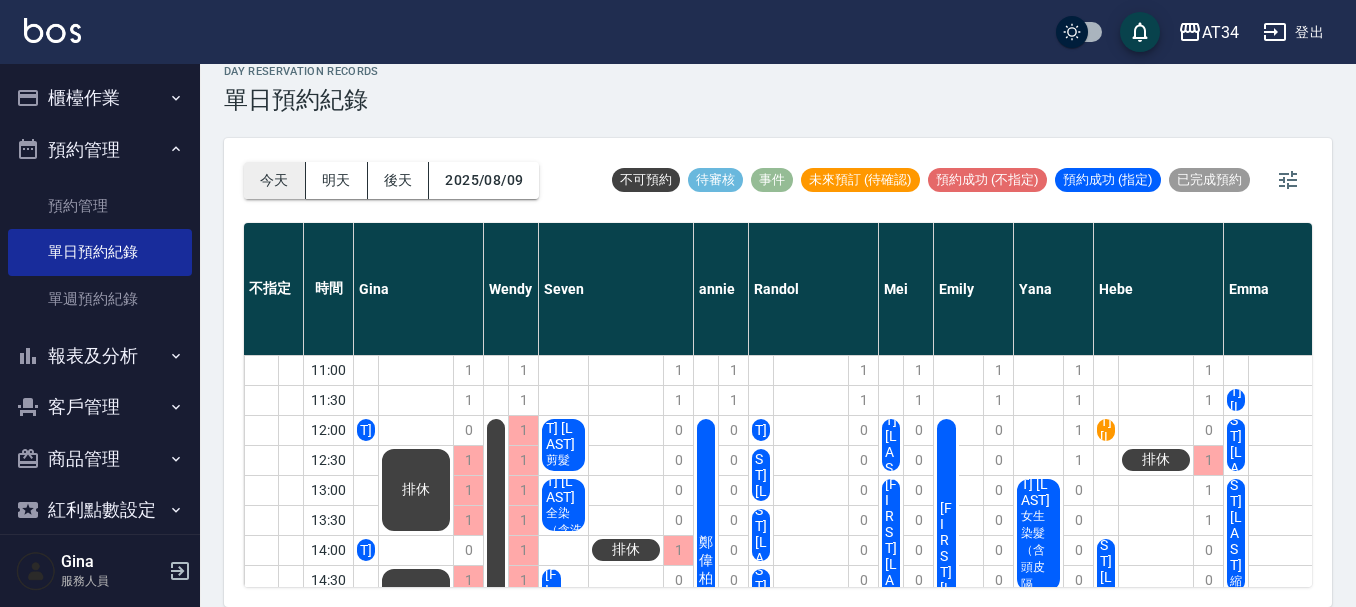 click on "今天" at bounding box center (275, 180) 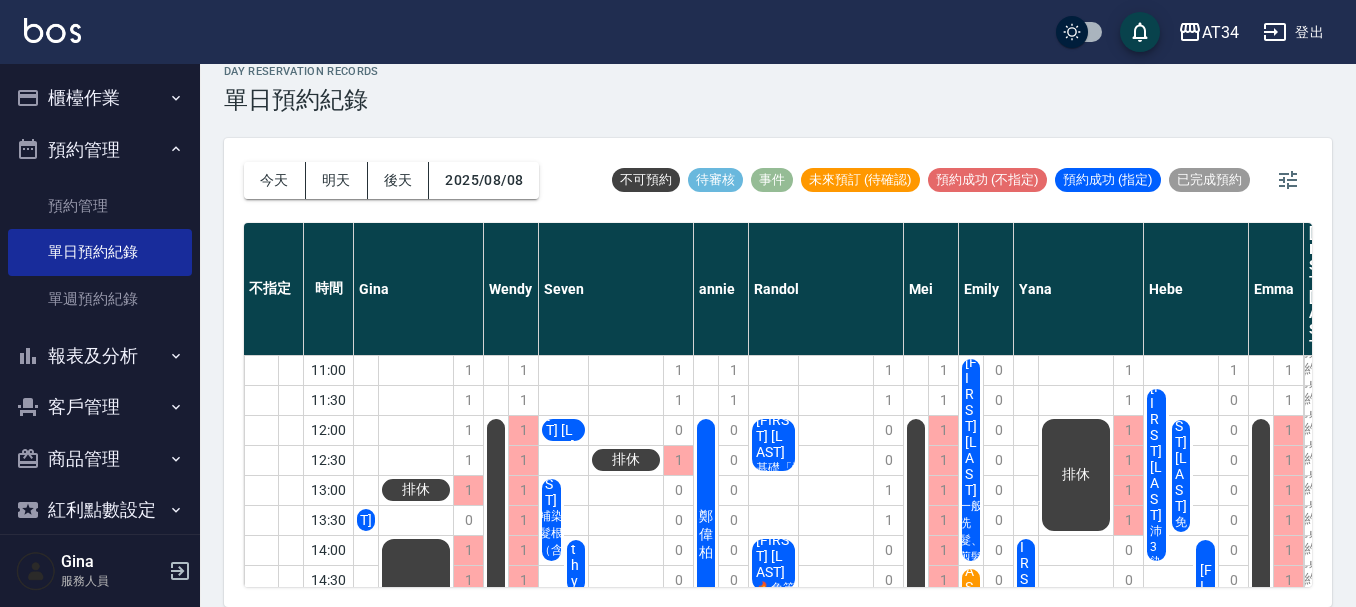 scroll, scrollTop: 0, scrollLeft: 27, axis: horizontal 